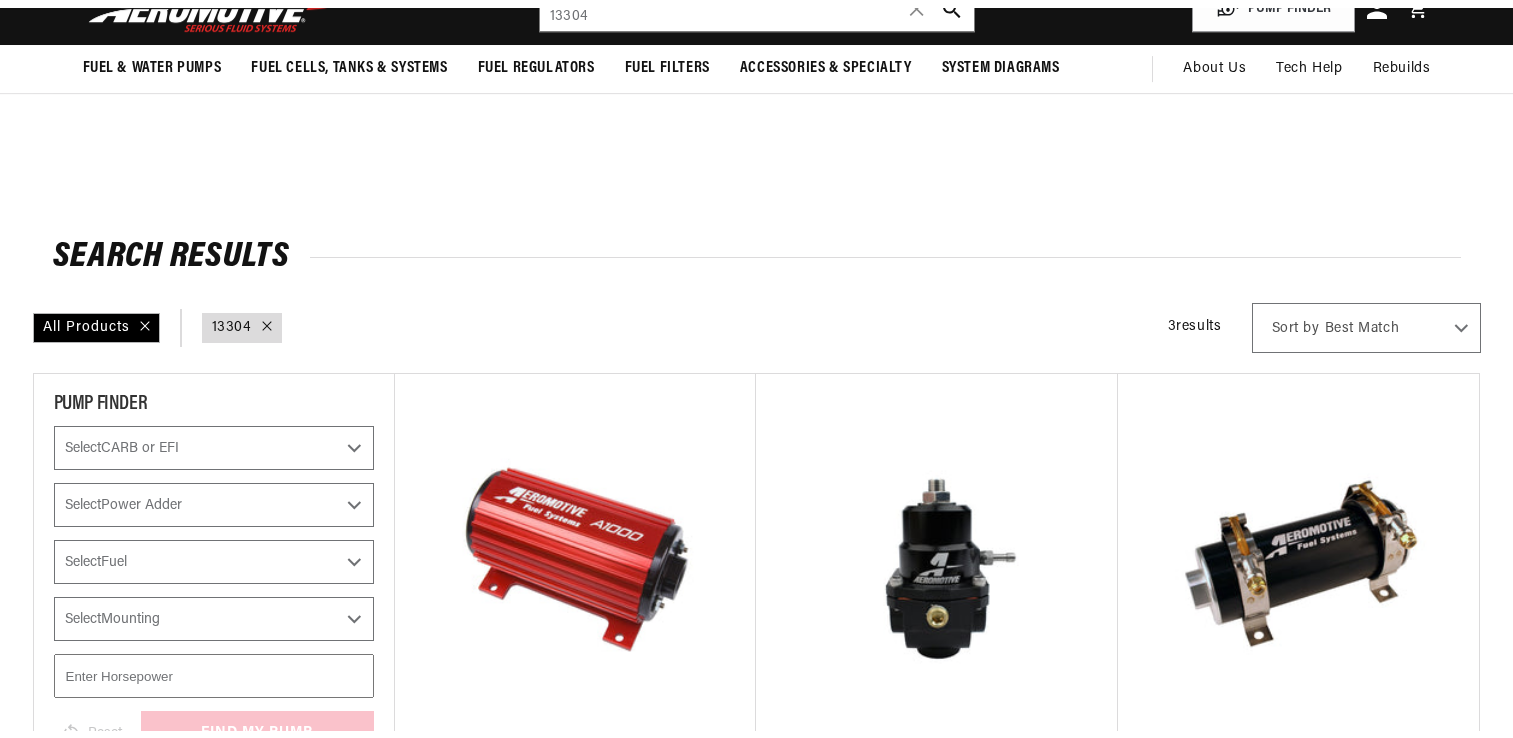 scroll, scrollTop: 360, scrollLeft: 0, axis: vertical 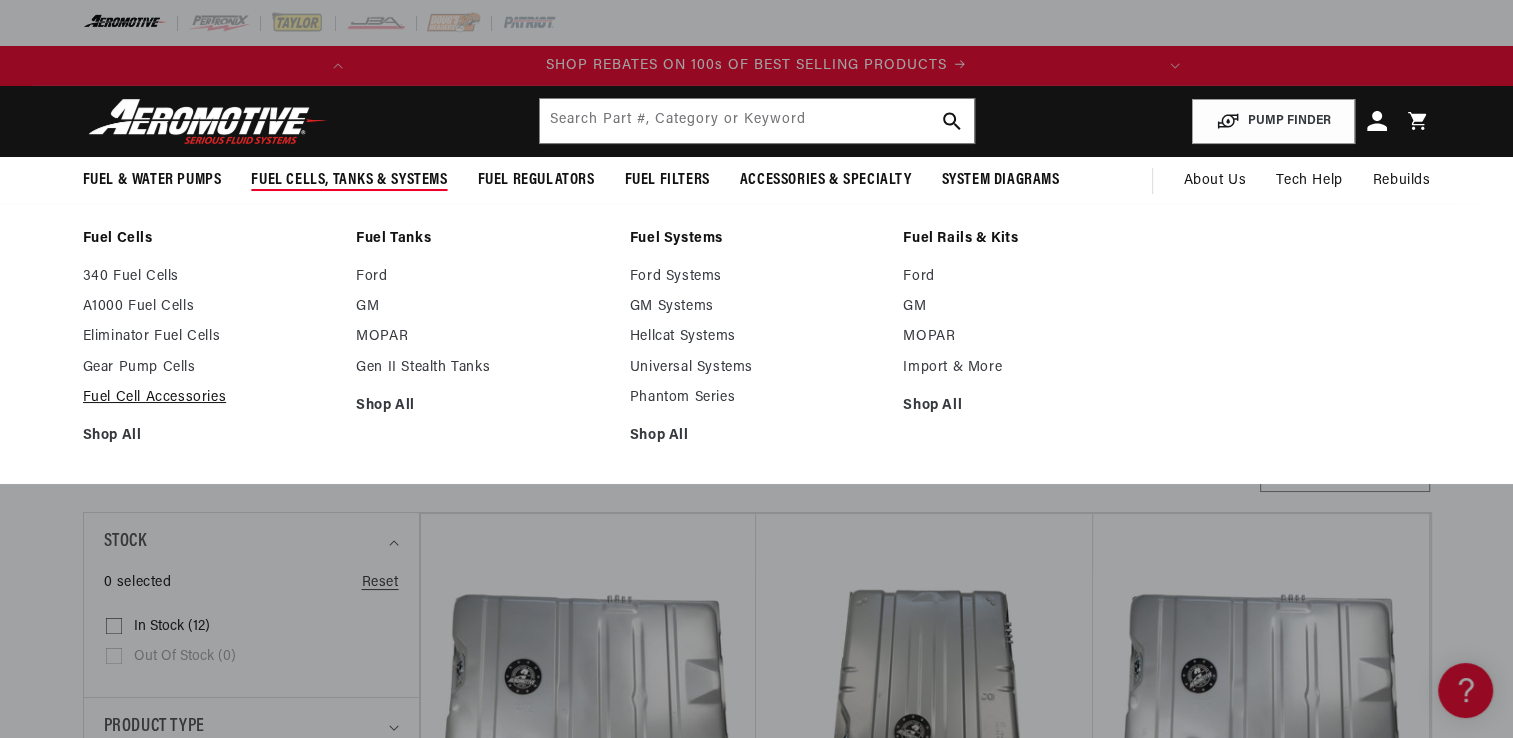 click on "Fuel Cell Accessories" at bounding box center [210, 398] 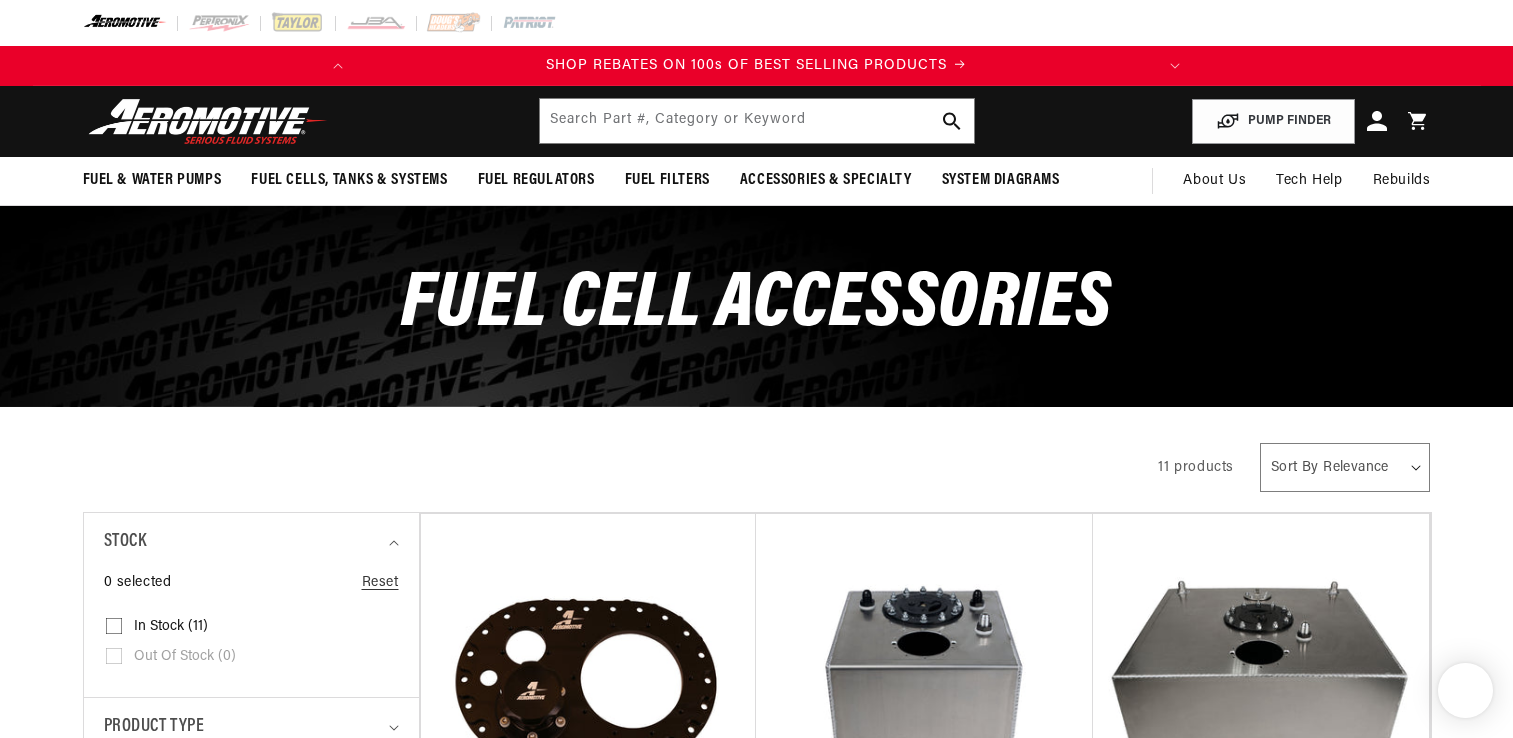 scroll, scrollTop: 0, scrollLeft: 0, axis: both 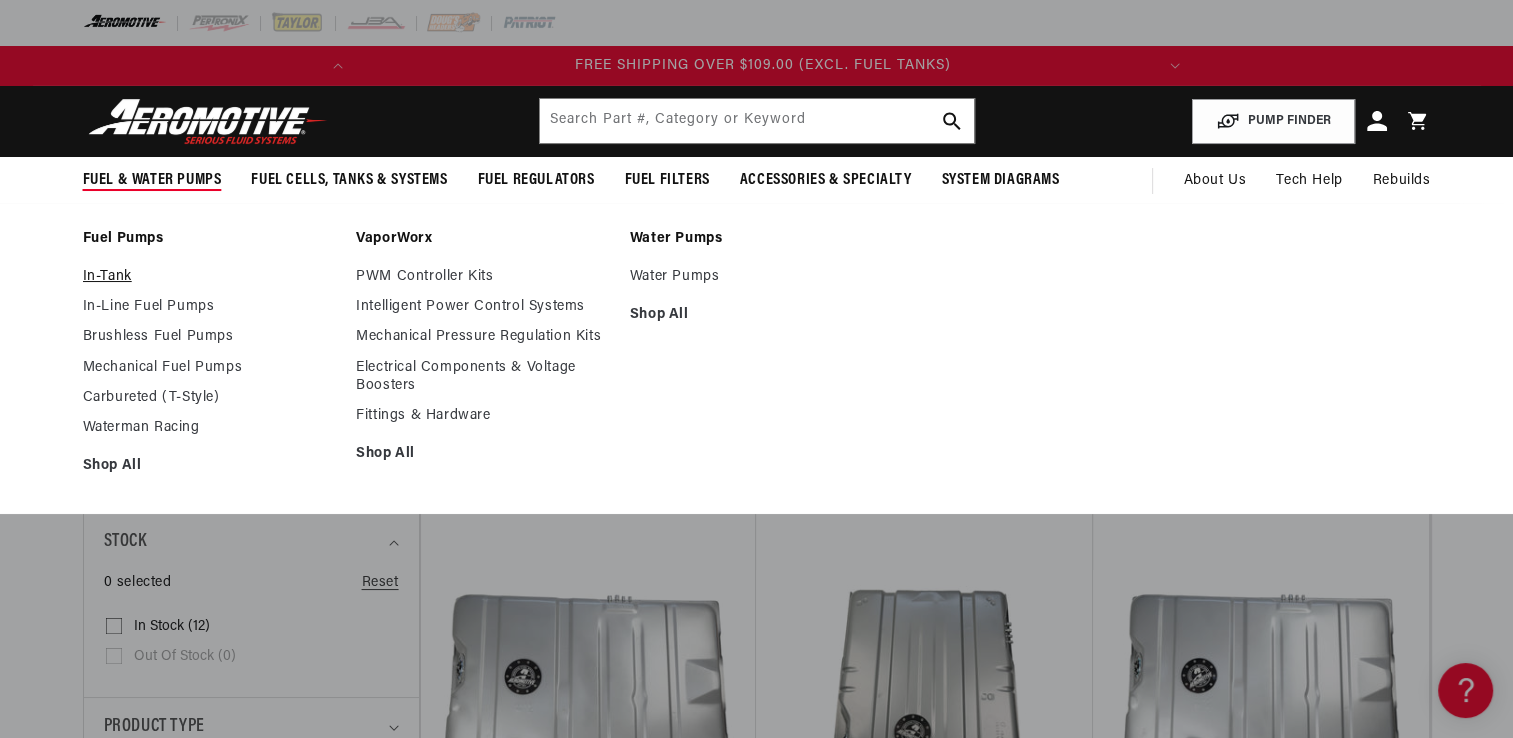 click on "In-Tank" at bounding box center (210, 277) 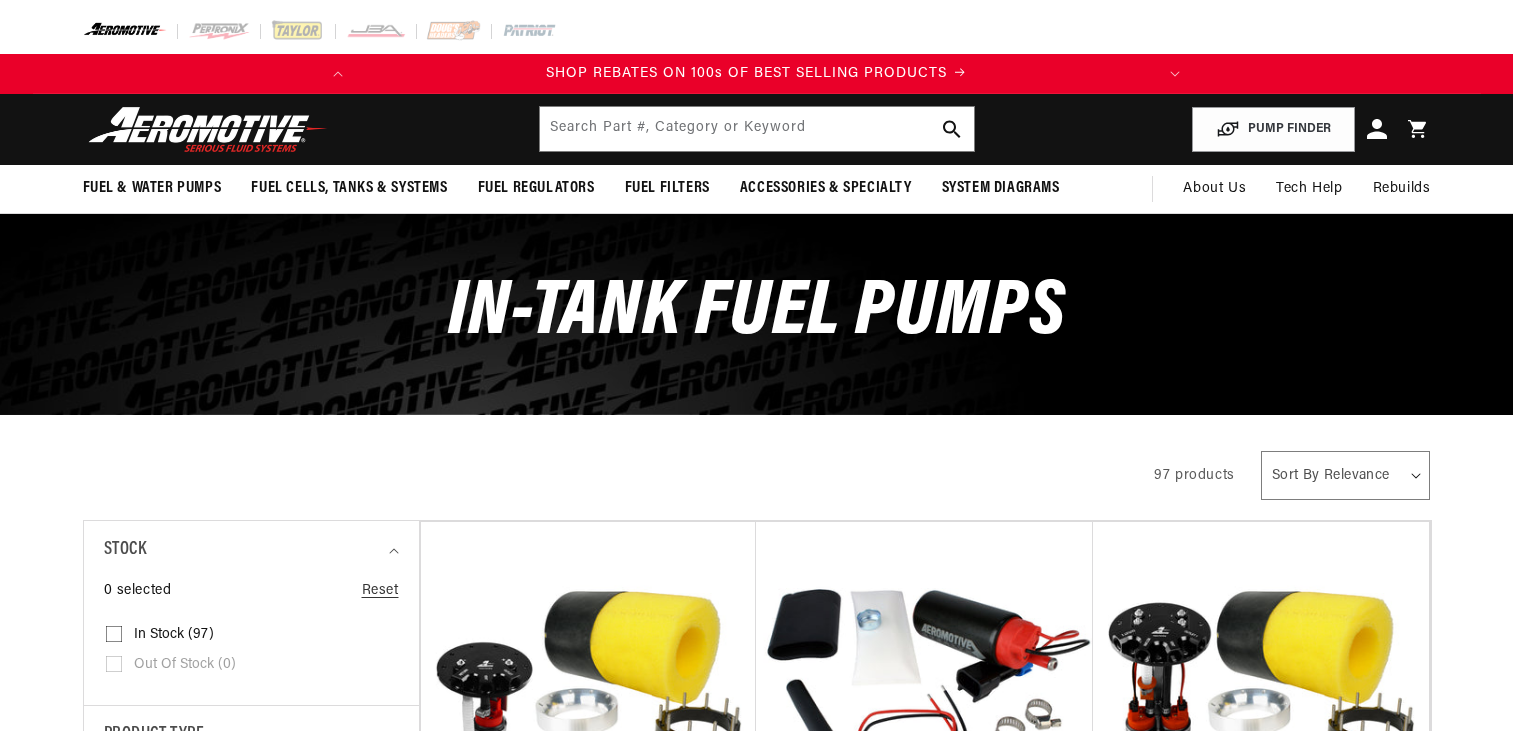 scroll, scrollTop: 0, scrollLeft: 0, axis: both 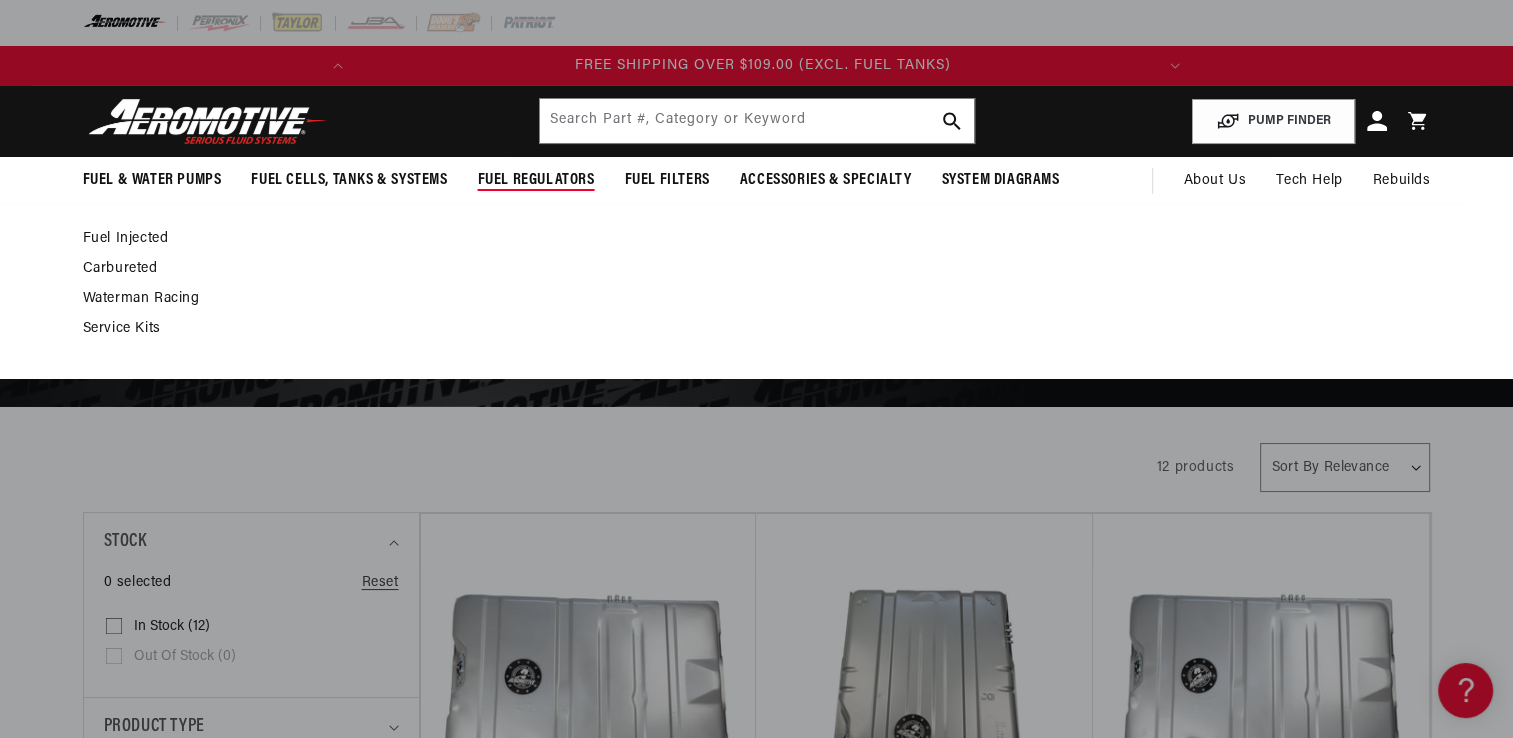 click on "Carbureted" at bounding box center [747, 269] 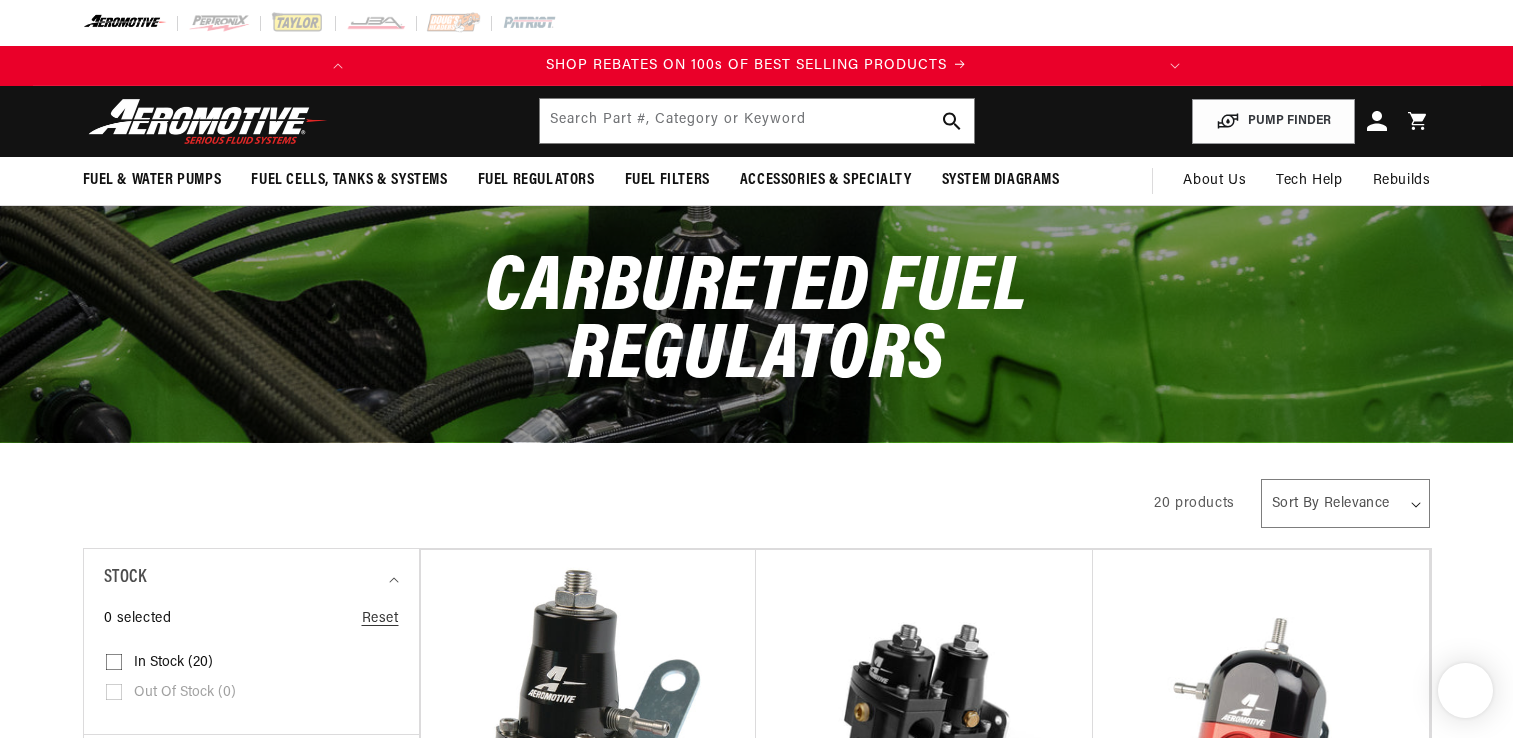 scroll, scrollTop: 0, scrollLeft: 0, axis: both 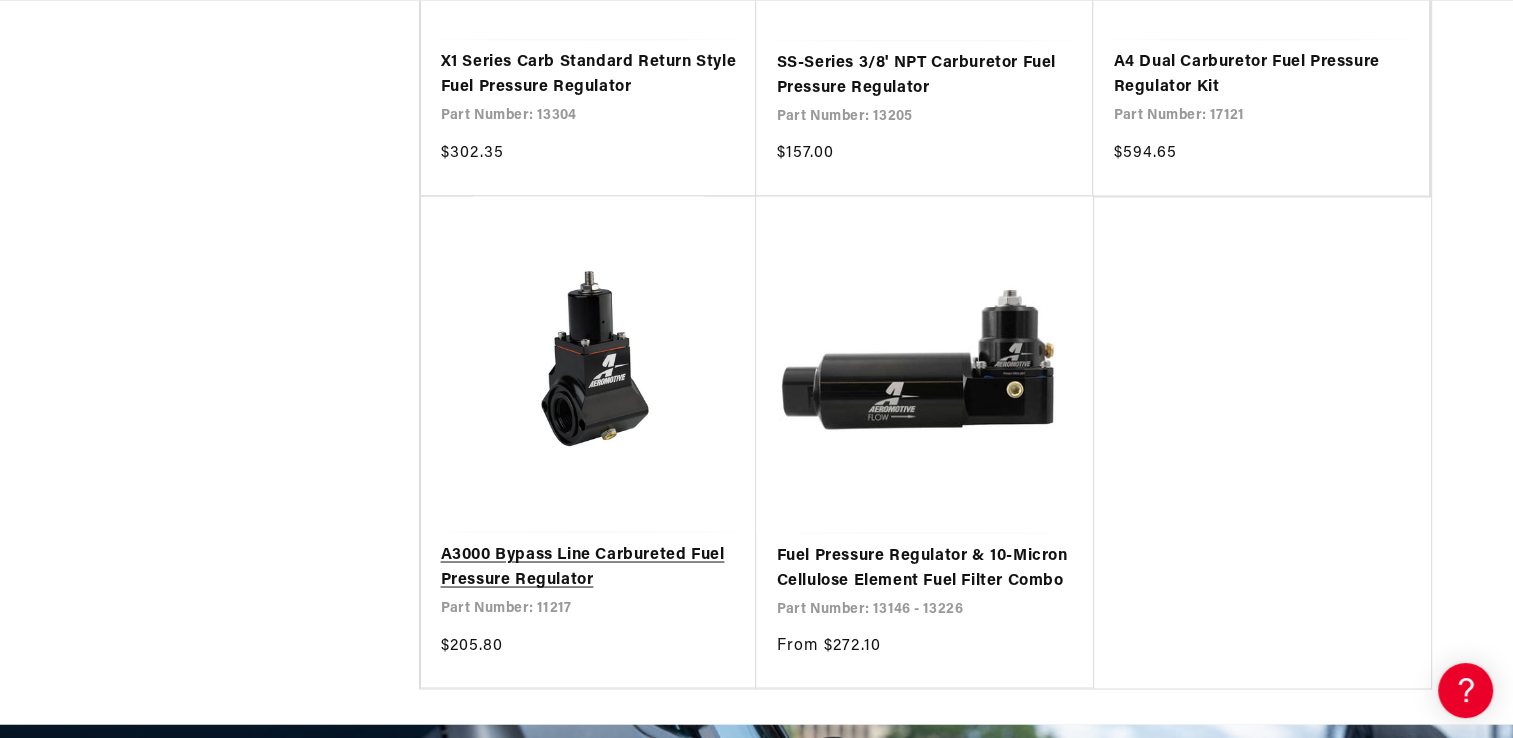 click on "A3000 Bypass Line Carbureted Fuel Pressure Regulator" at bounding box center (589, 567) 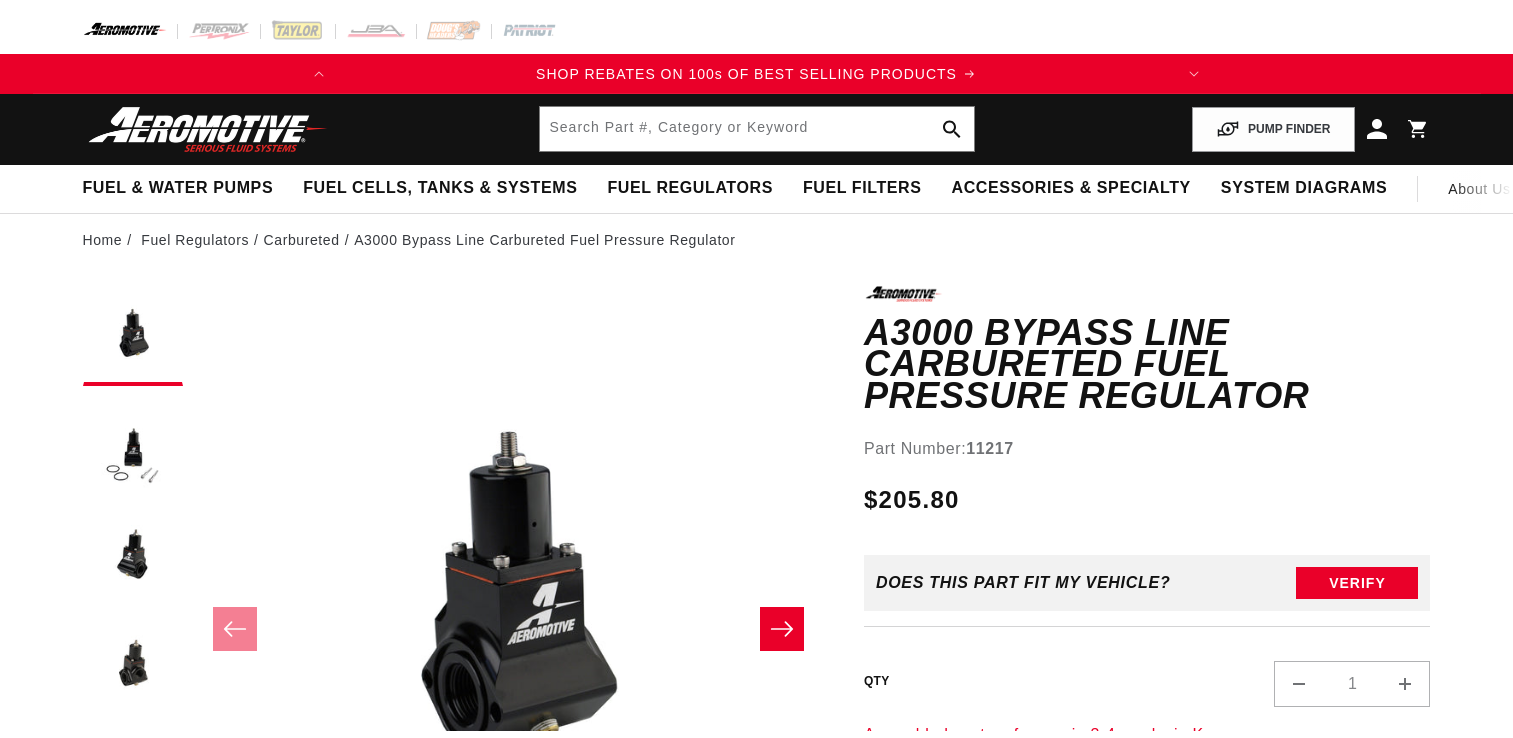 scroll, scrollTop: 0, scrollLeft: 0, axis: both 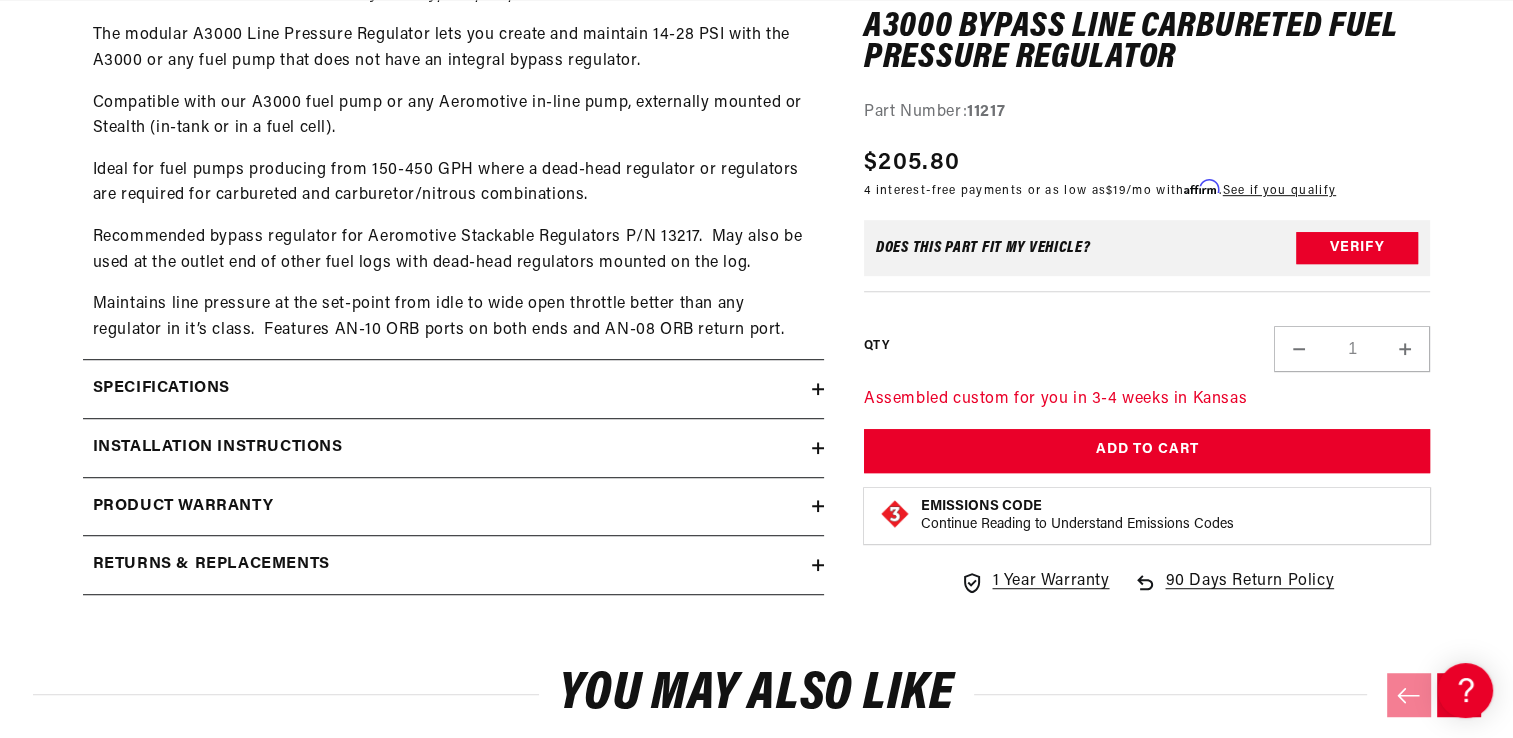 click on "Installation Instructions" at bounding box center [447, 448] 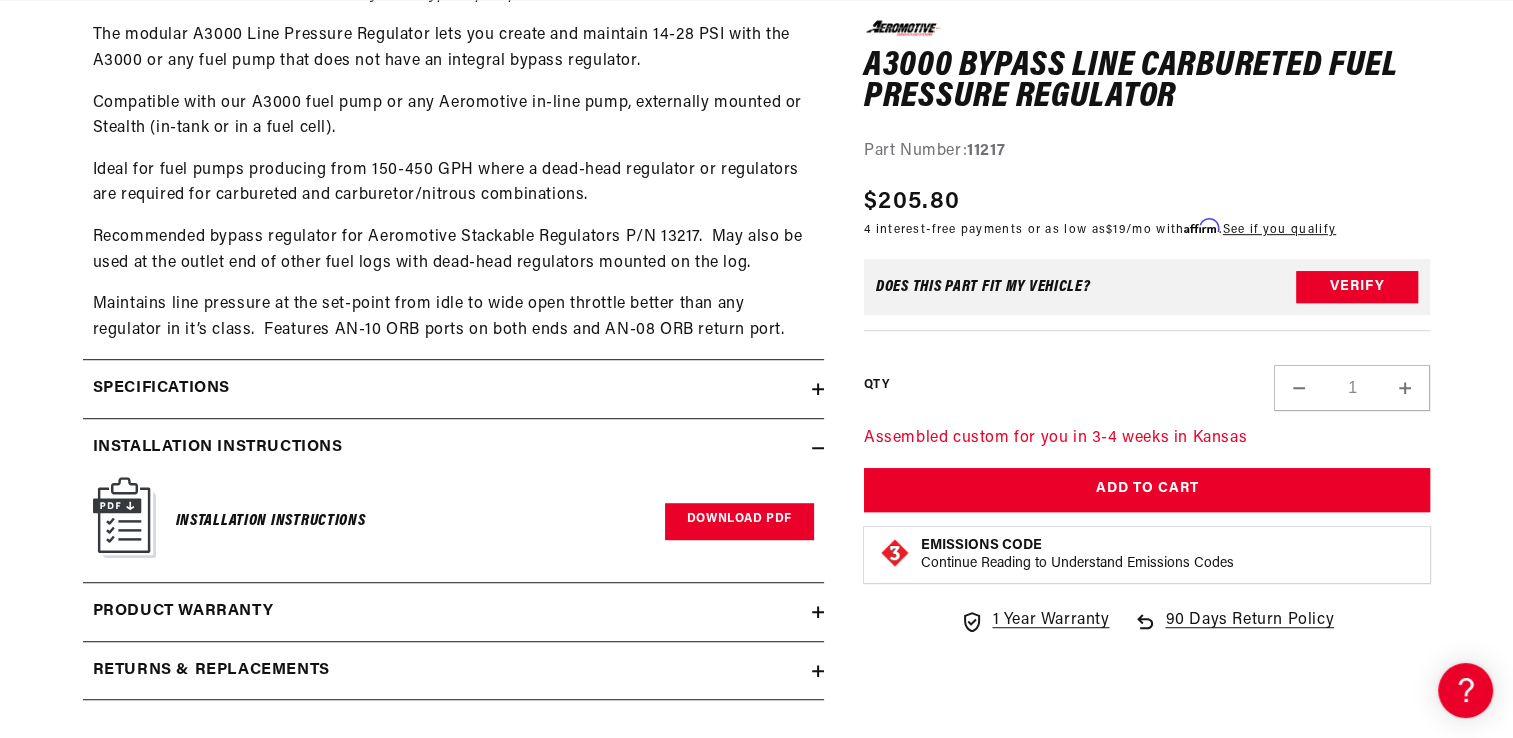click on "Download PDF" at bounding box center (739, 521) 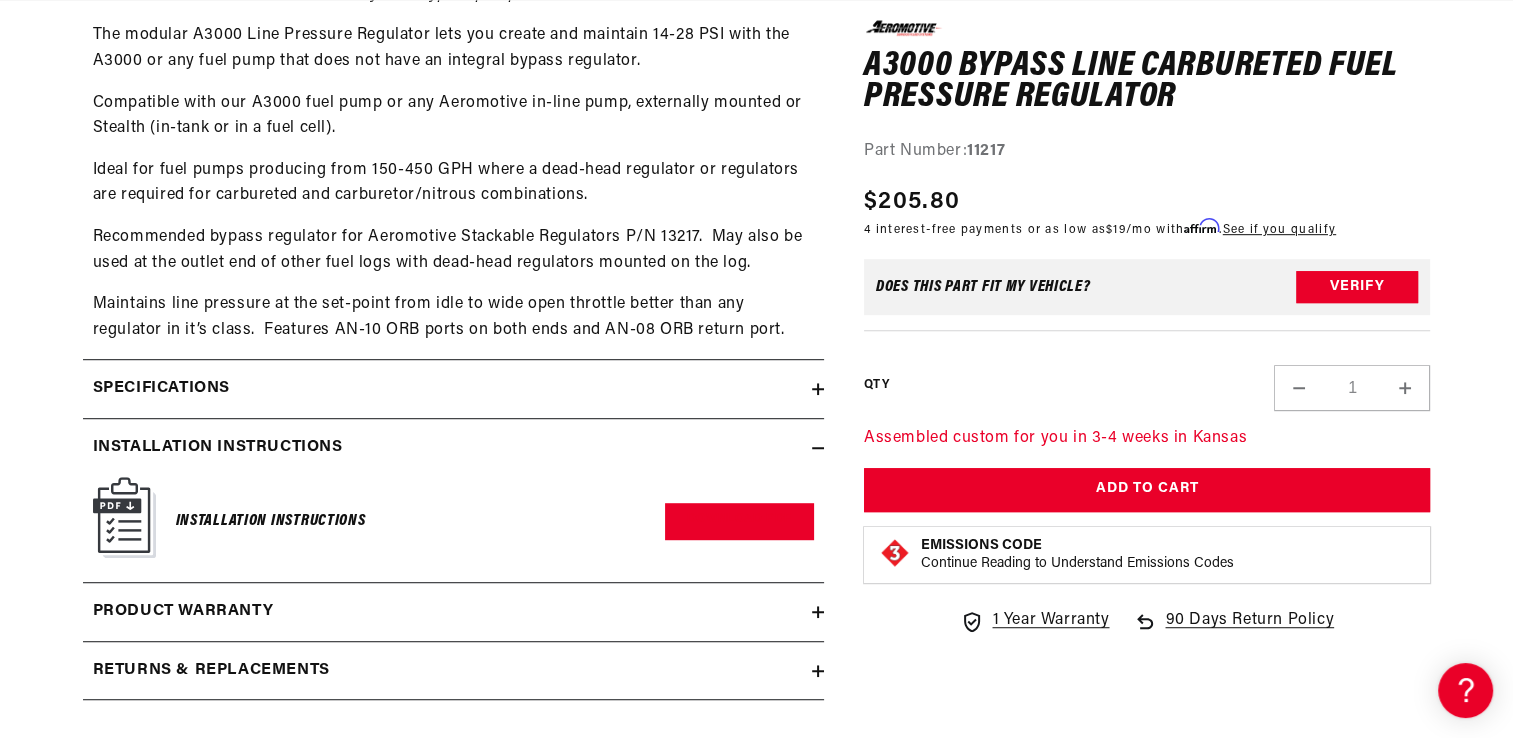scroll, scrollTop: 0, scrollLeft: 0, axis: both 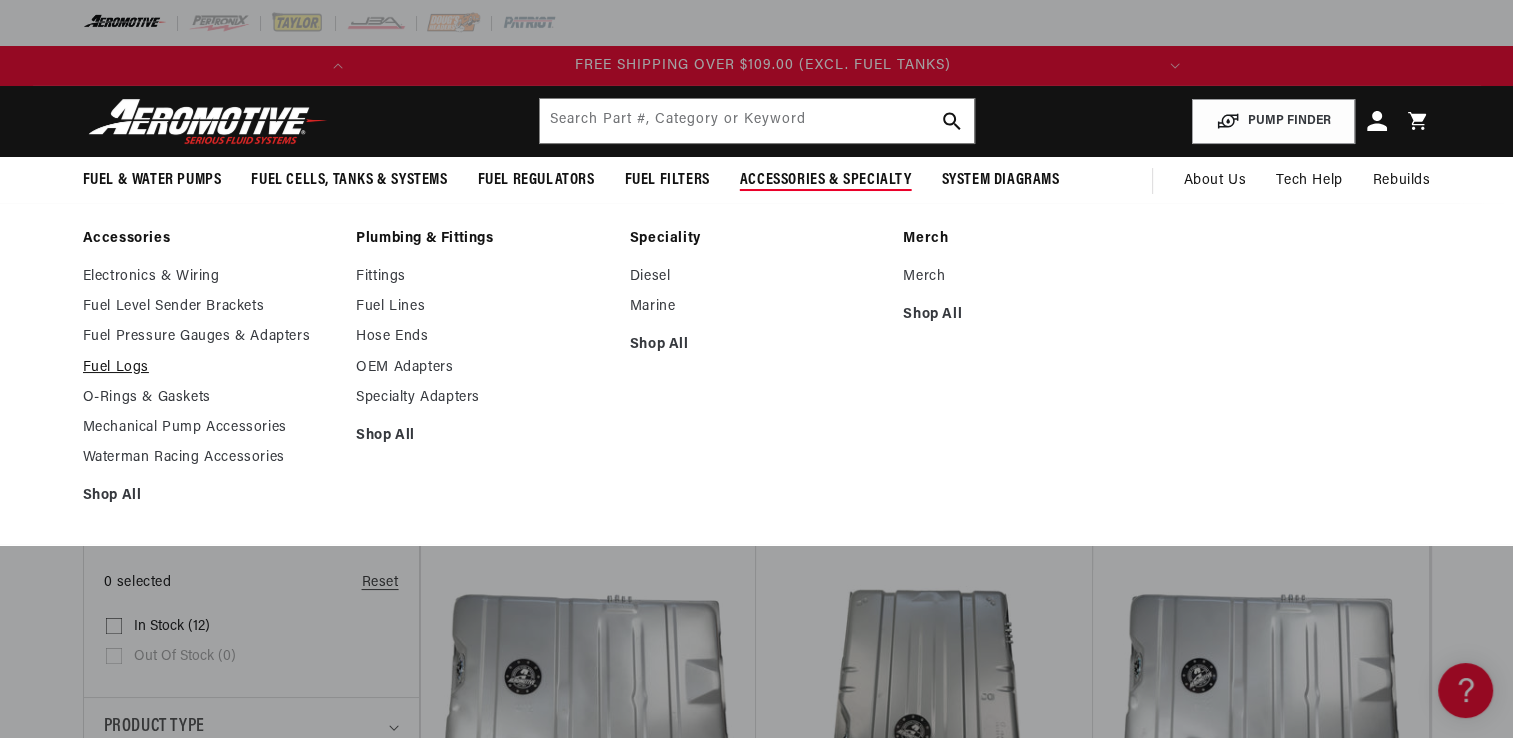 click on "Fuel Logs" at bounding box center [210, 368] 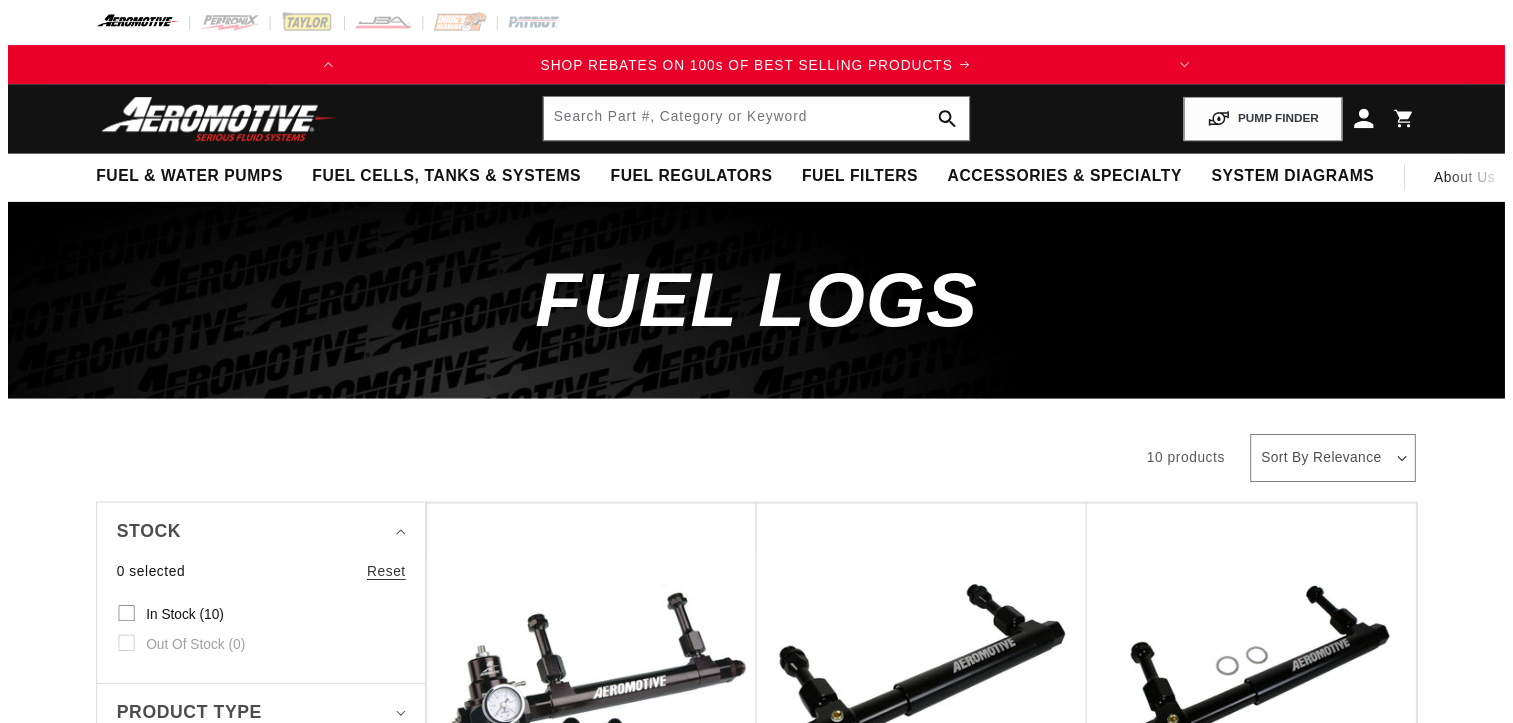 scroll, scrollTop: 0, scrollLeft: 0, axis: both 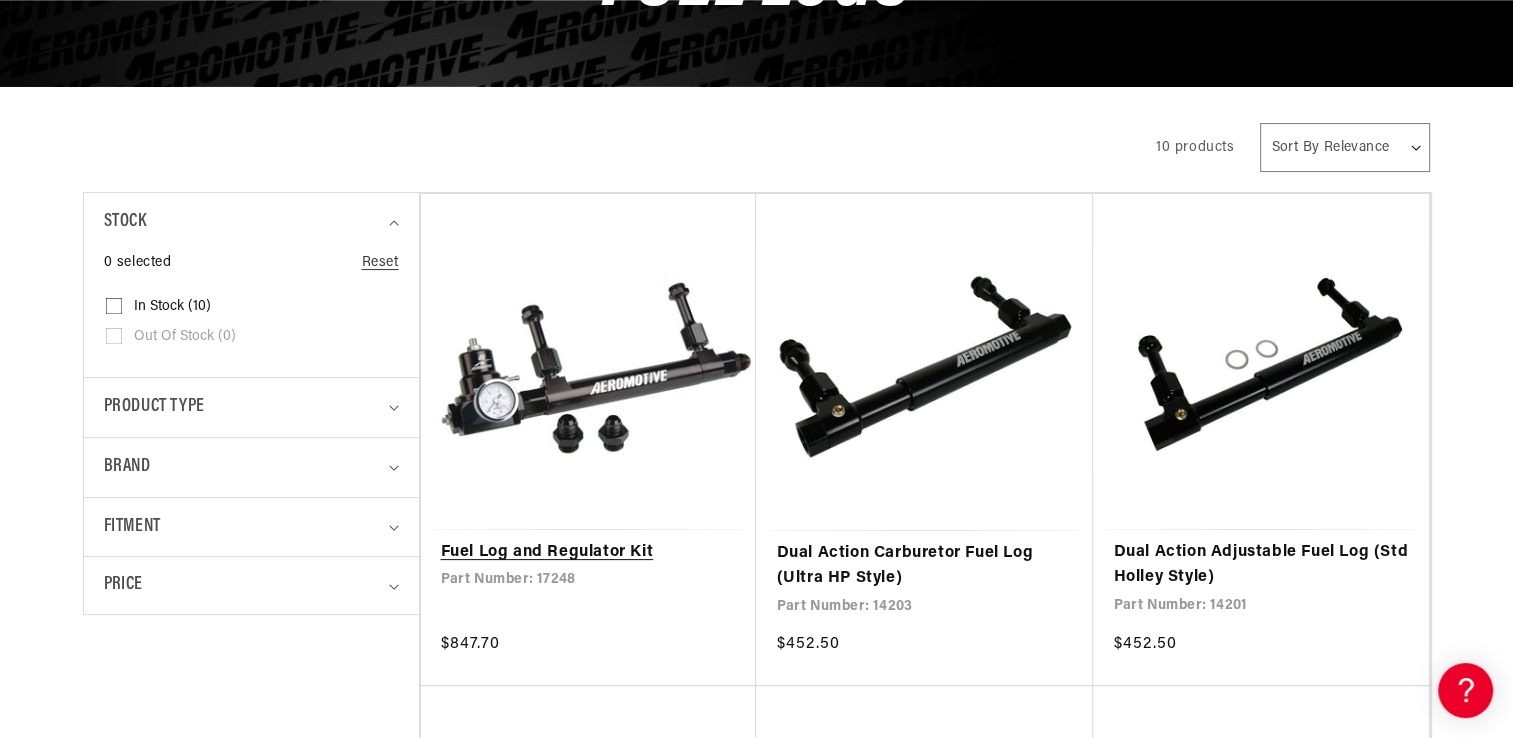 click on "Fuel Log and Regulator Kit" at bounding box center (589, 553) 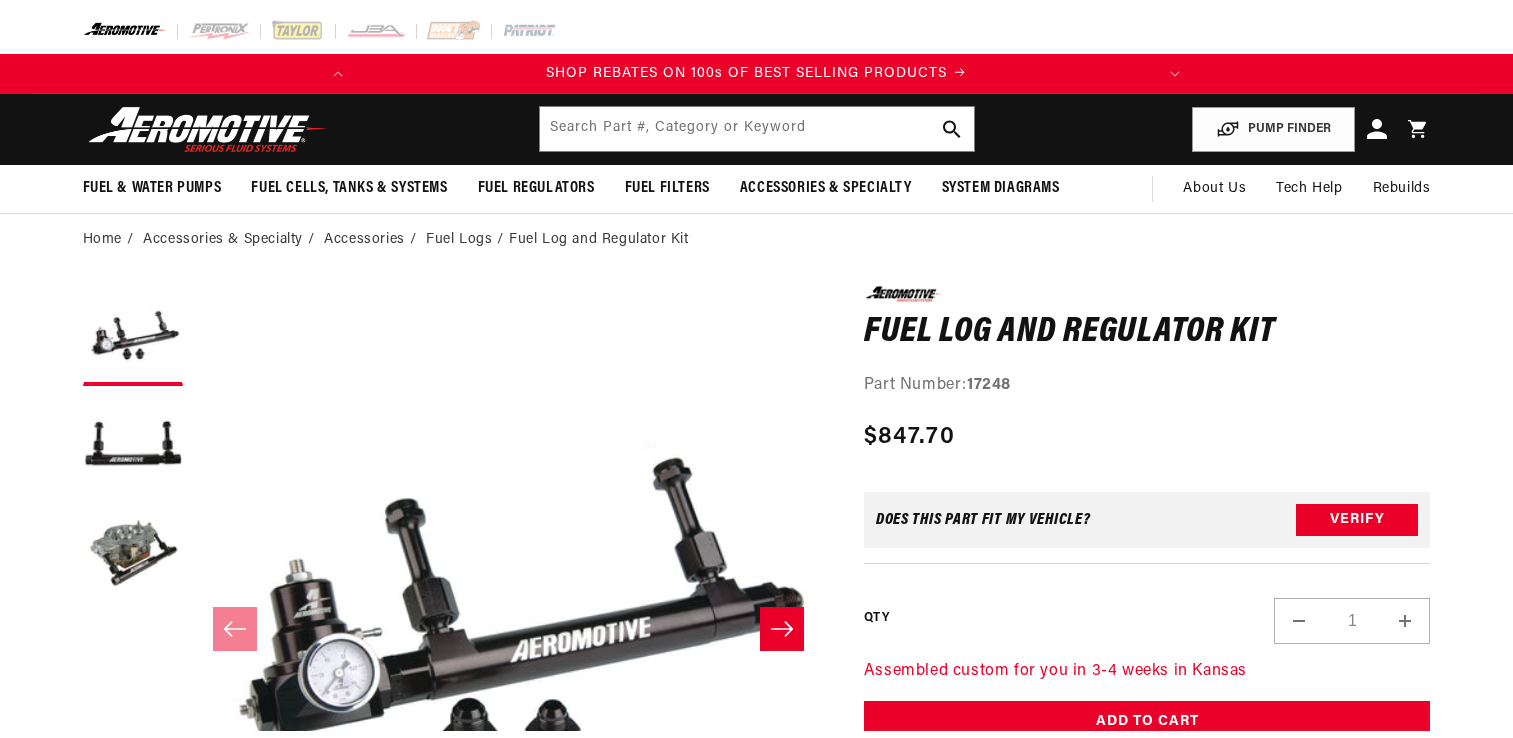 scroll, scrollTop: 0, scrollLeft: 0, axis: both 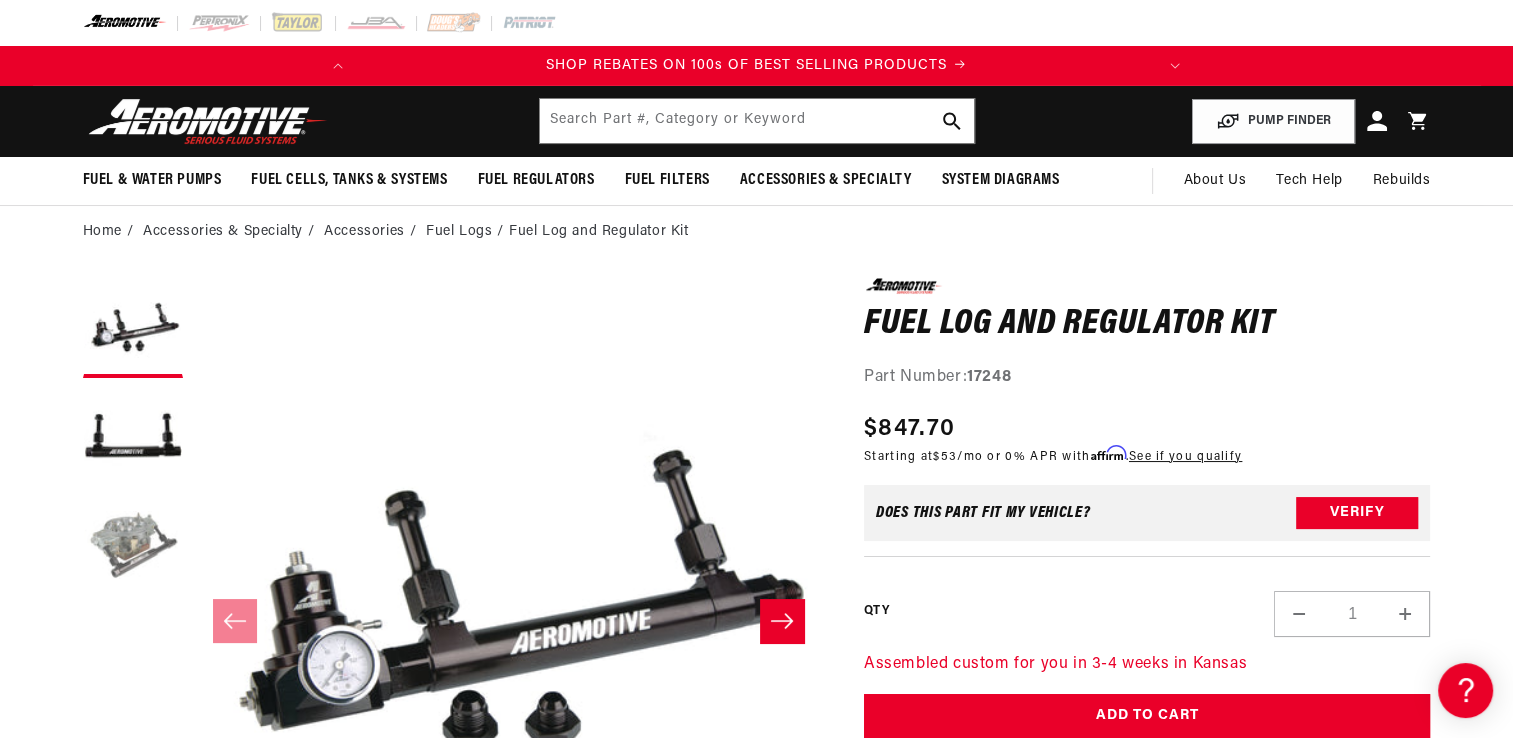 click at bounding box center (133, 548) 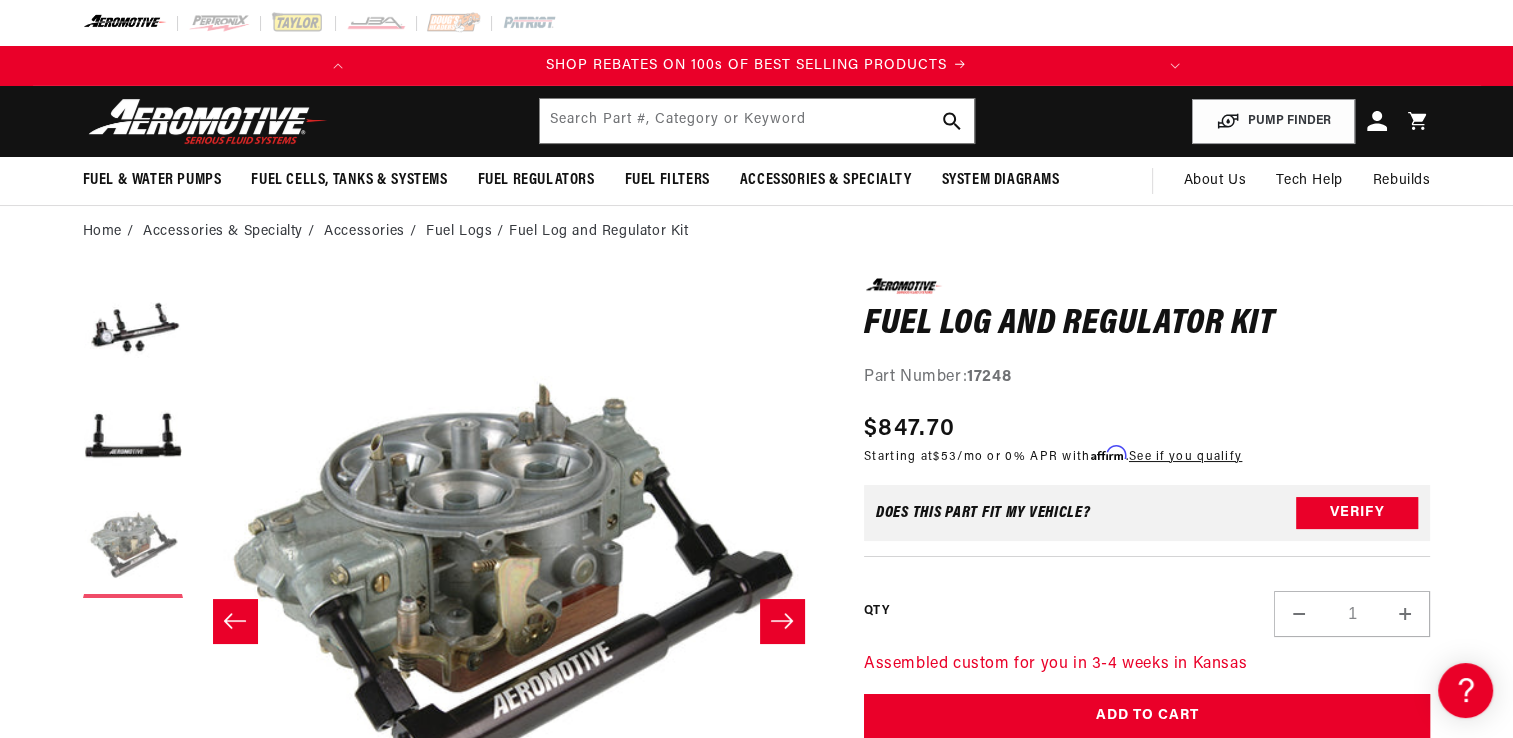 scroll, scrollTop: 0, scrollLeft: 1263, axis: horizontal 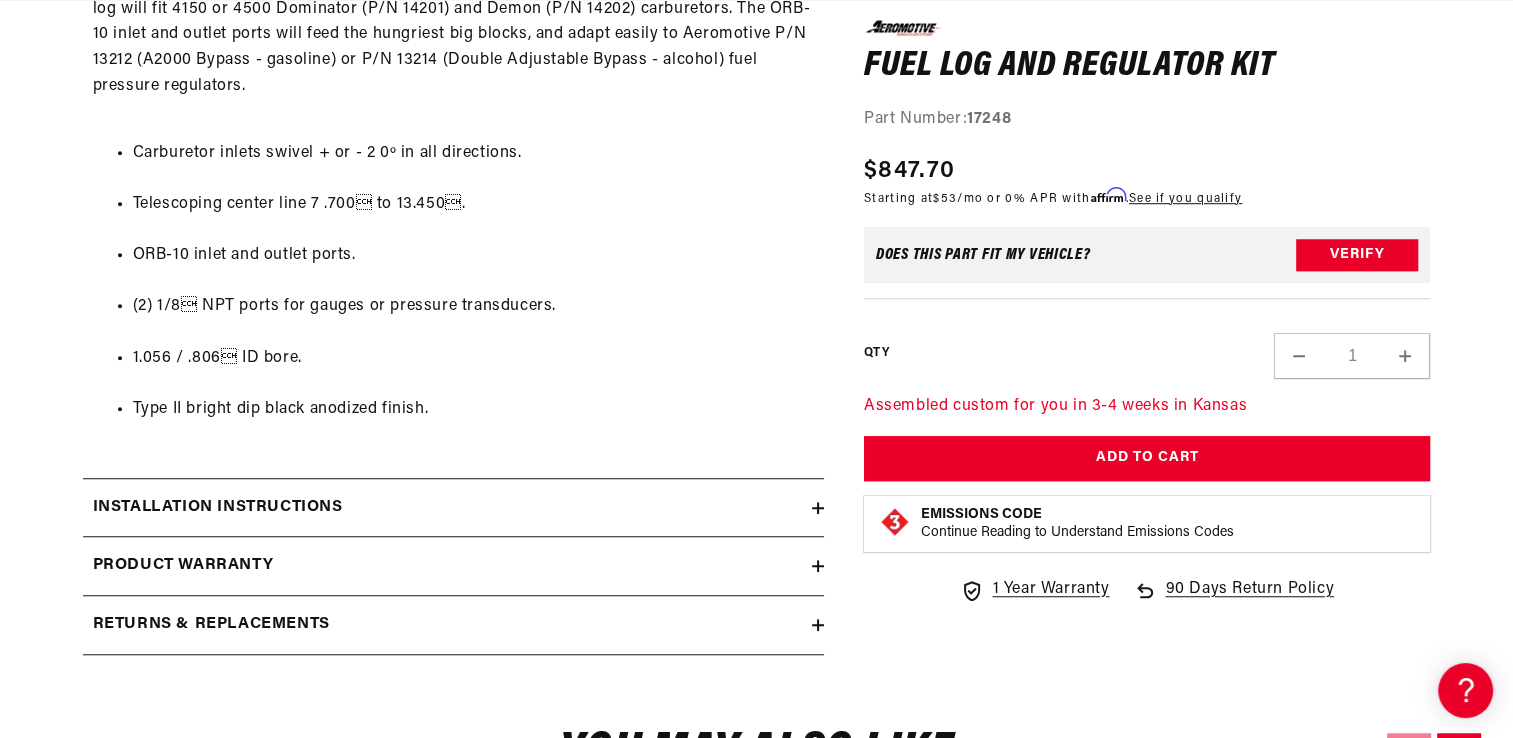 click 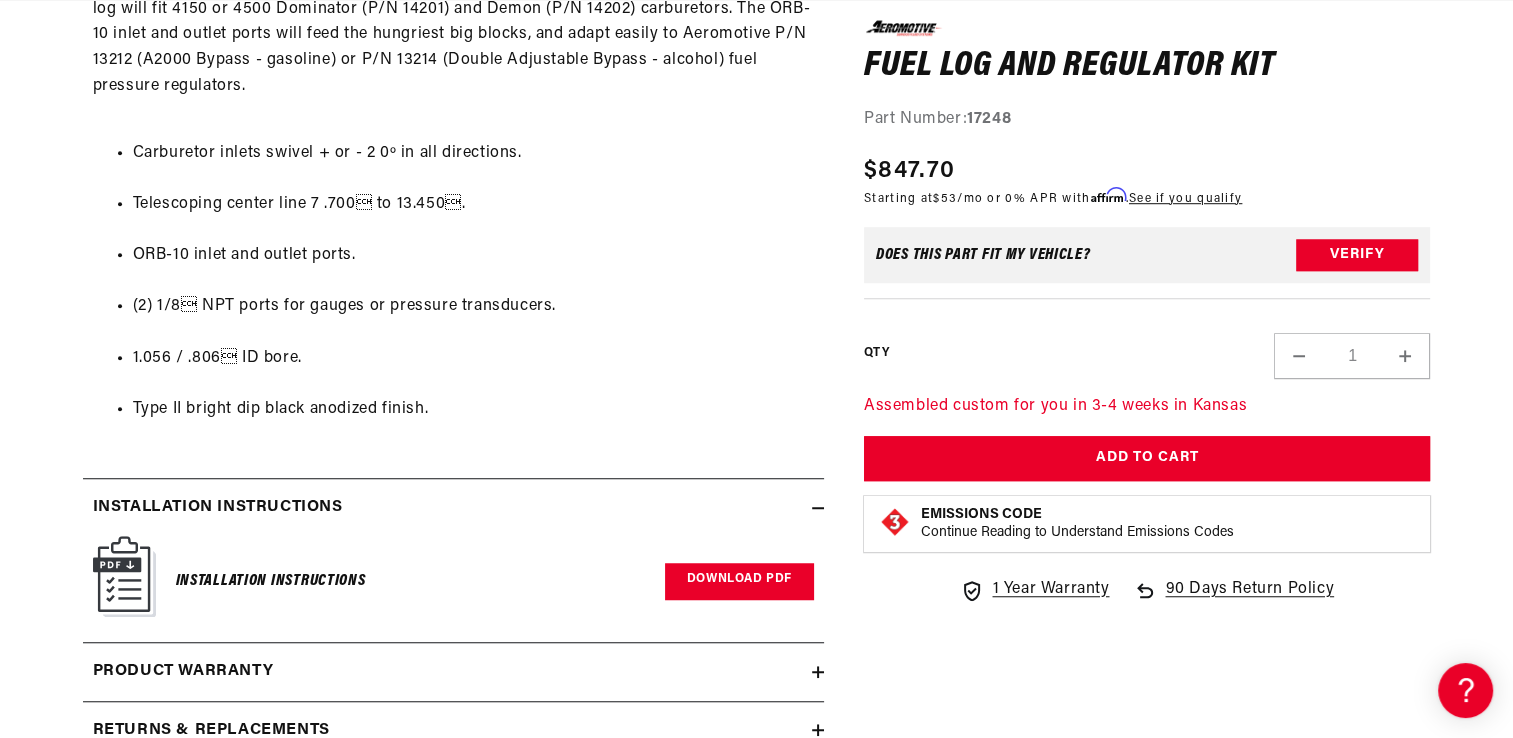 click on "Download PDF" at bounding box center (739, 581) 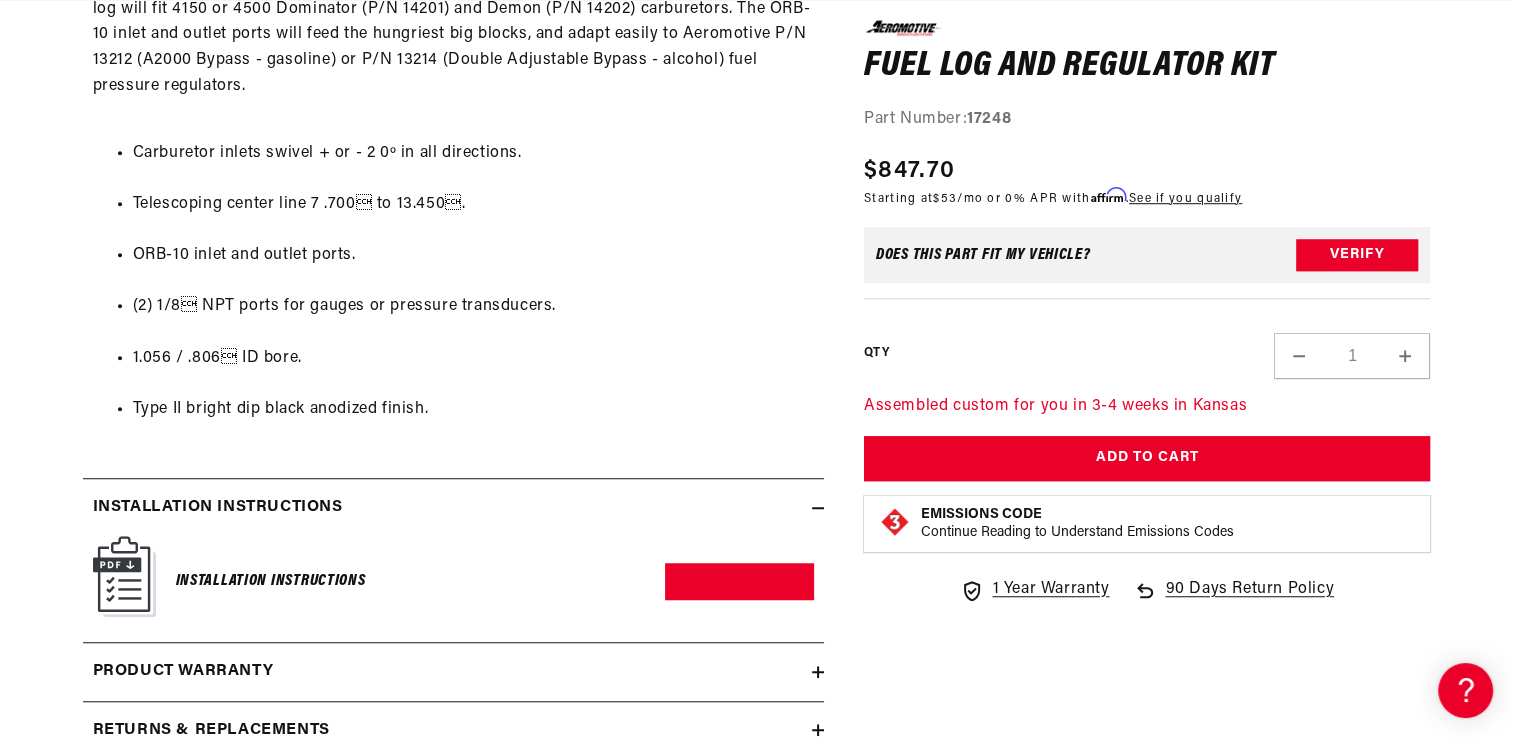 scroll, scrollTop: 0, scrollLeft: 791, axis: horizontal 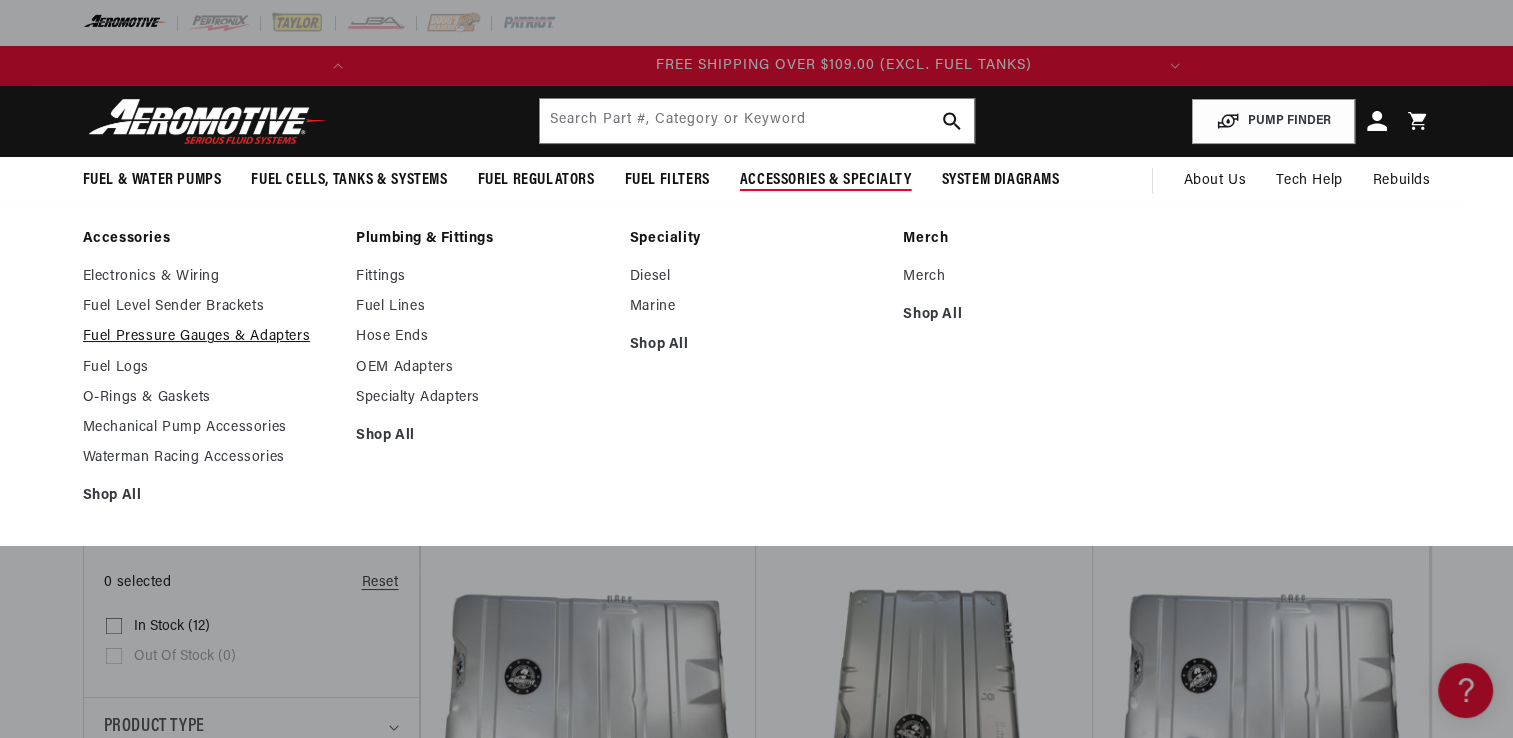 click on "Fuel Pressure Gauges & Adapters" at bounding box center (210, 337) 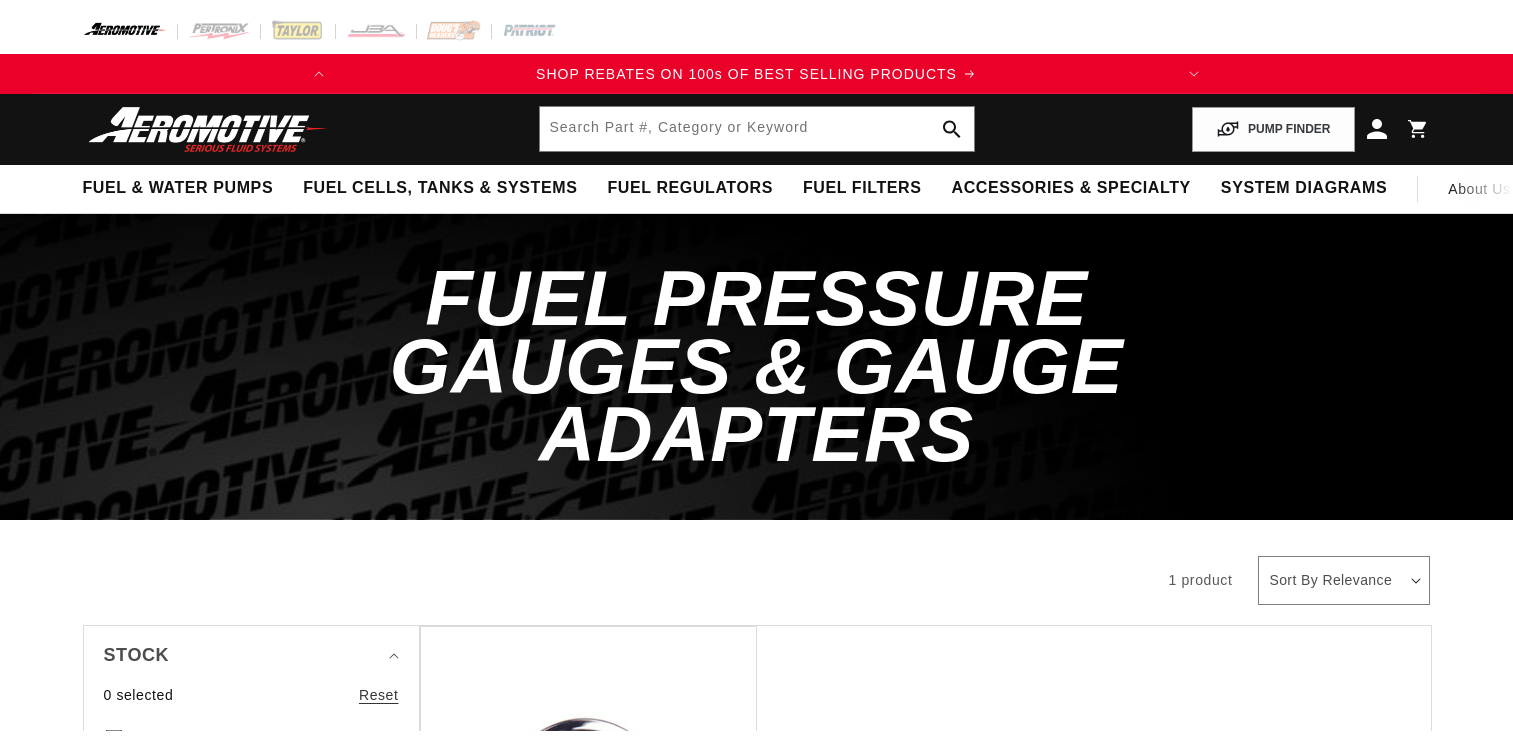 scroll, scrollTop: 0, scrollLeft: 0, axis: both 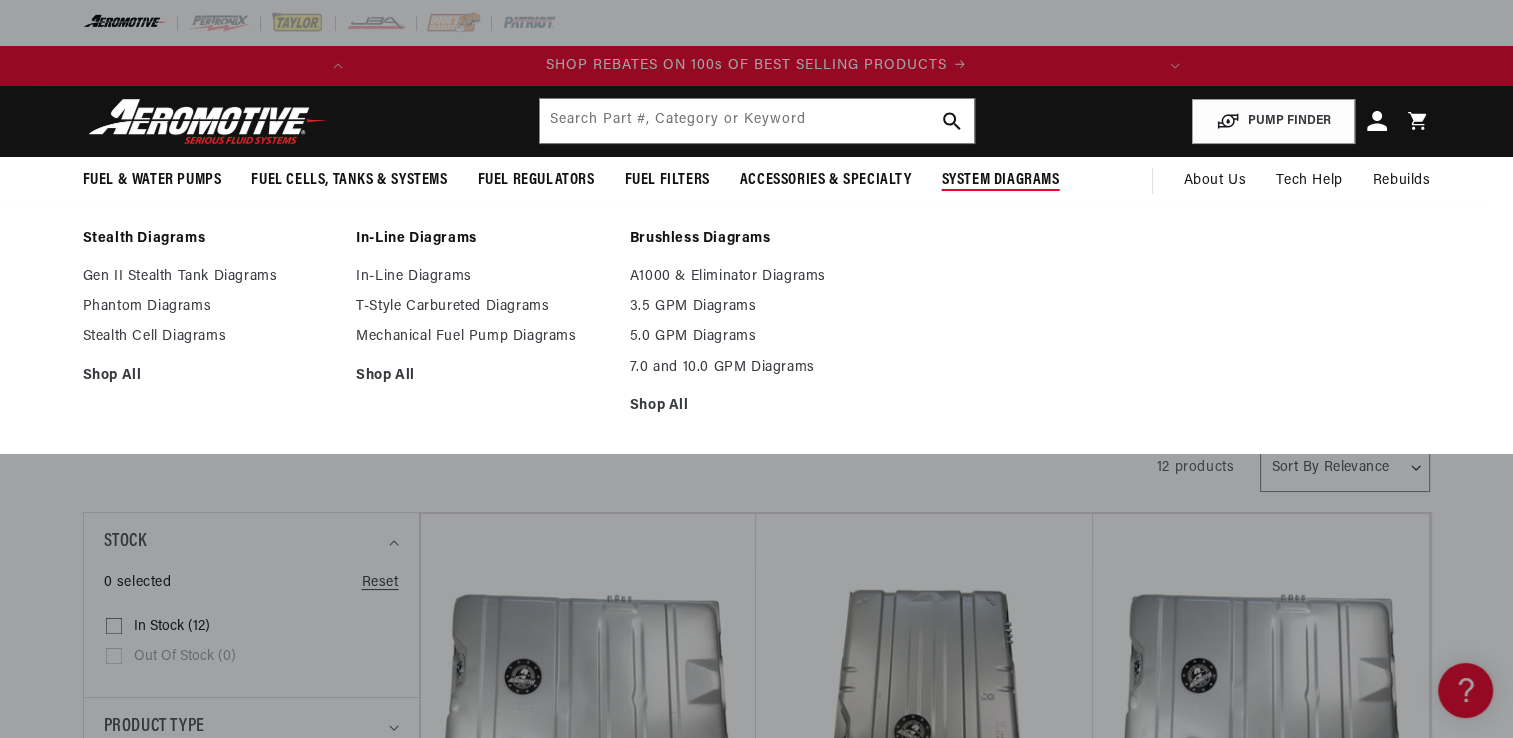 click on "System Diagrams" at bounding box center [1001, 180] 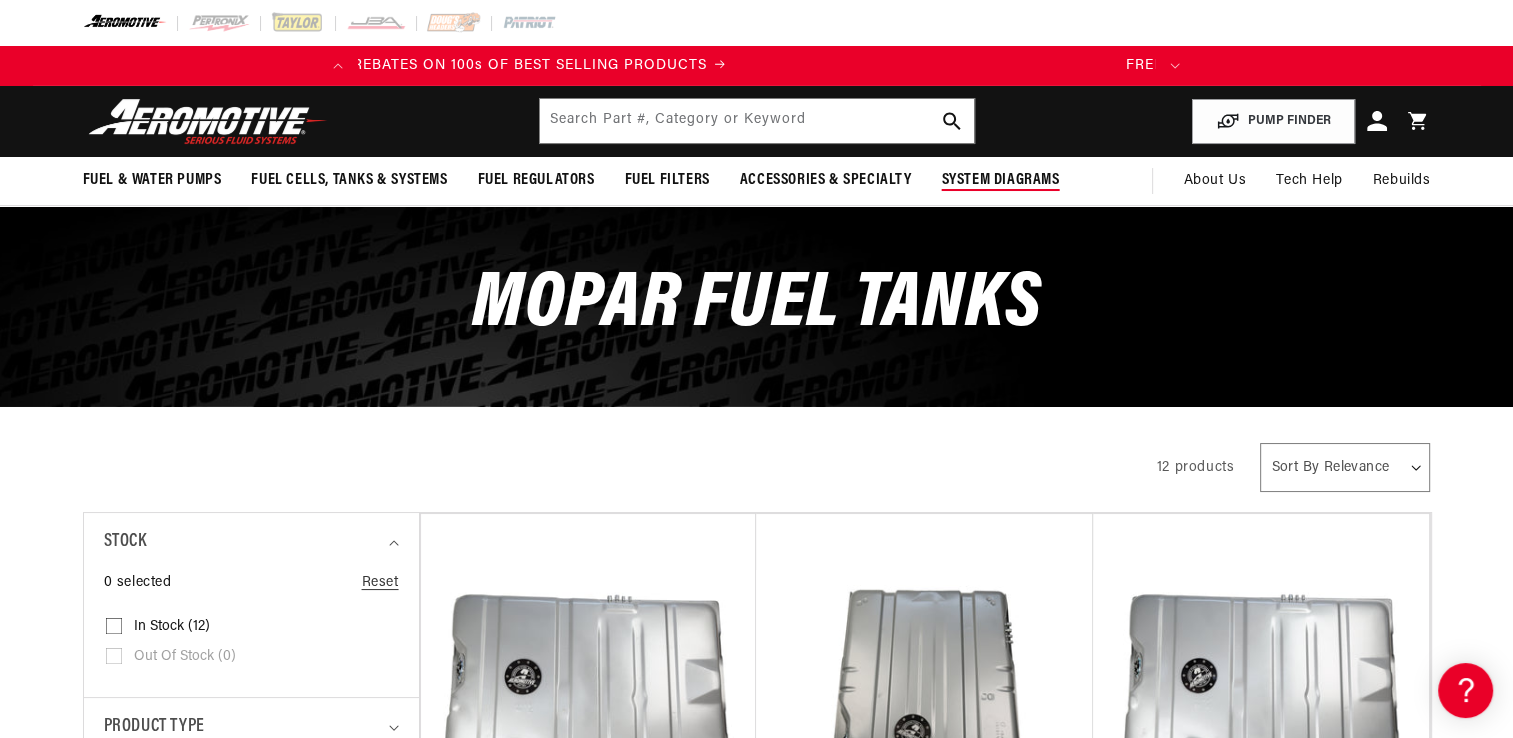 click on "System Diagrams" at bounding box center [1001, 180] 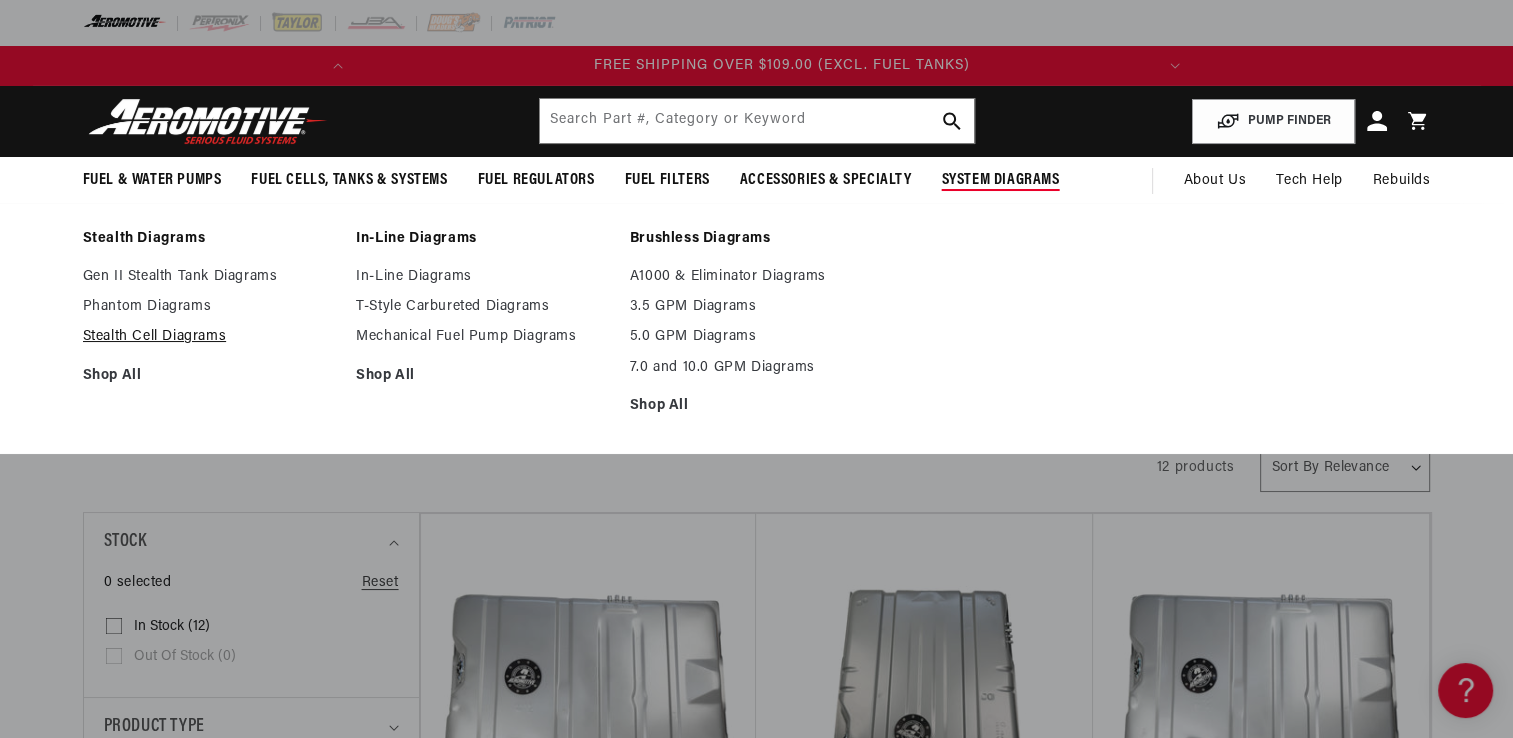 scroll, scrollTop: 0, scrollLeft: 791, axis: horizontal 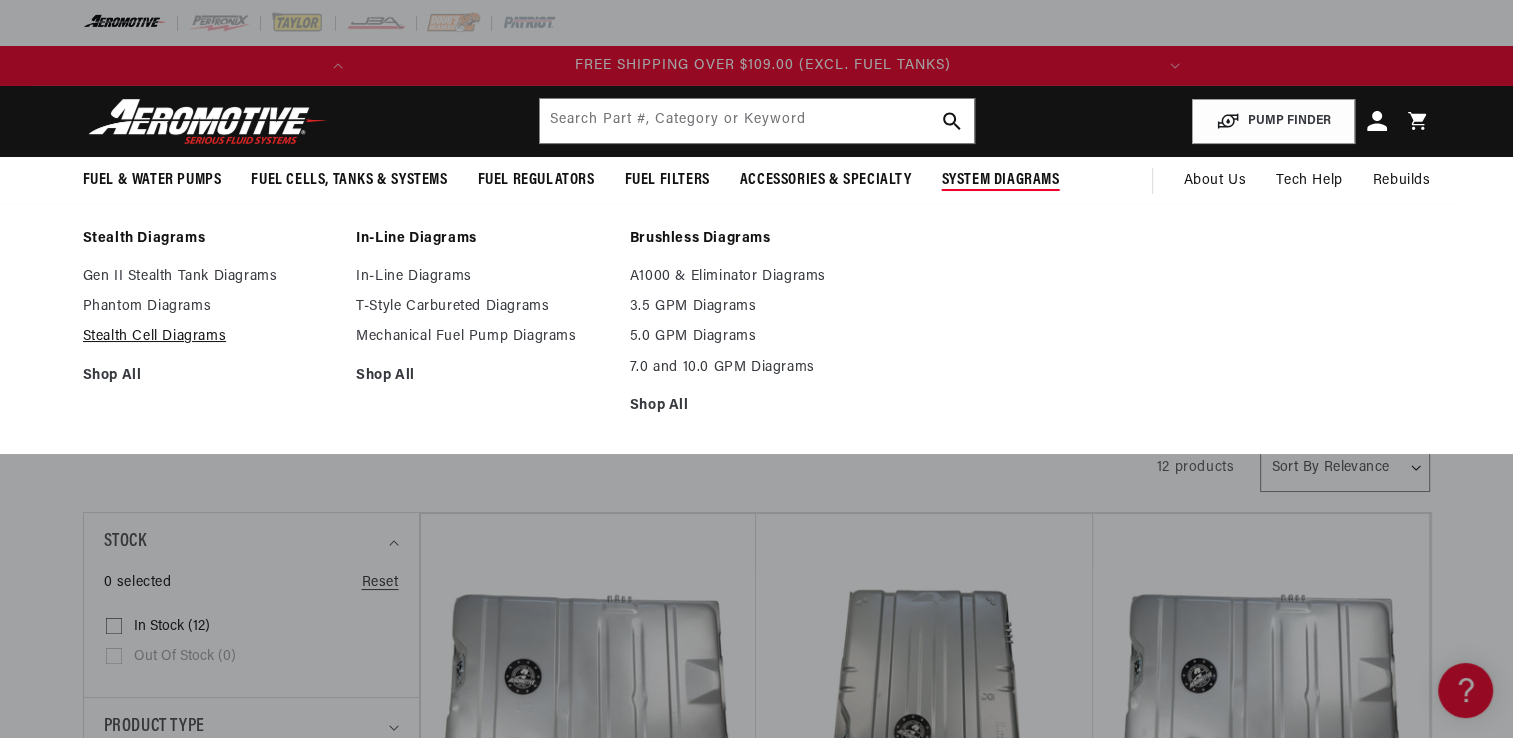 click on "Stealth Cell Diagrams" at bounding box center (210, 337) 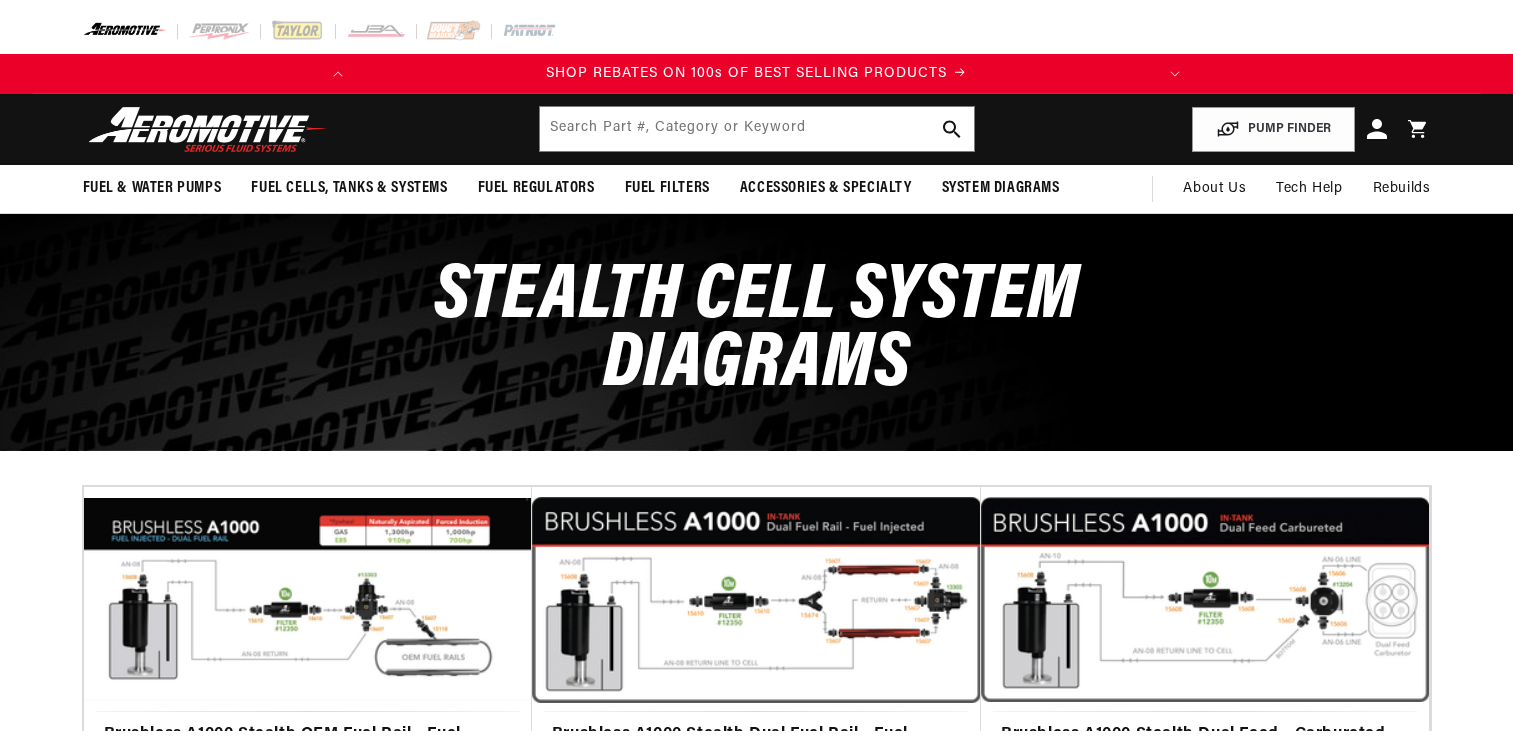 scroll, scrollTop: 0, scrollLeft: 0, axis: both 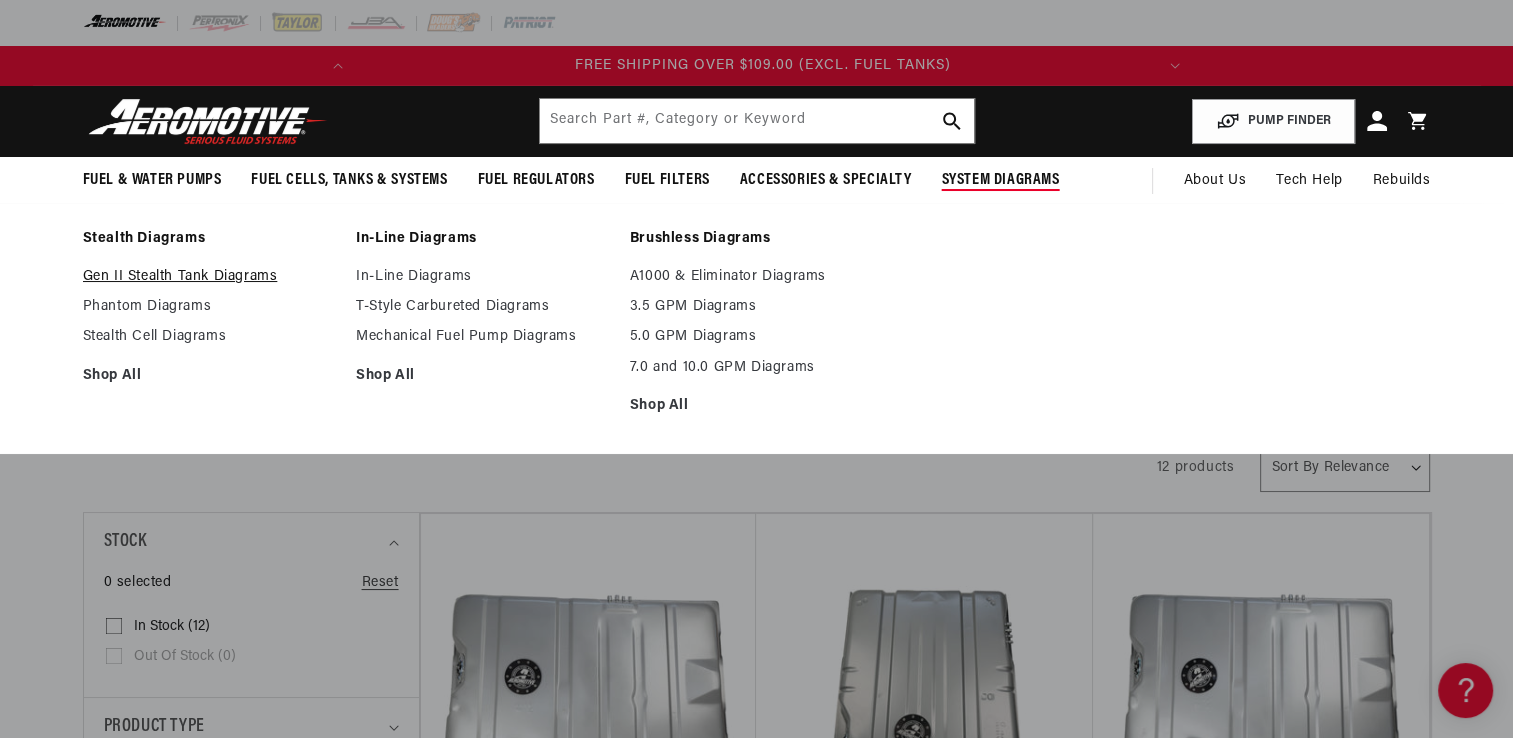 click on "Gen II Stealth Tank Diagrams" at bounding box center [210, 277] 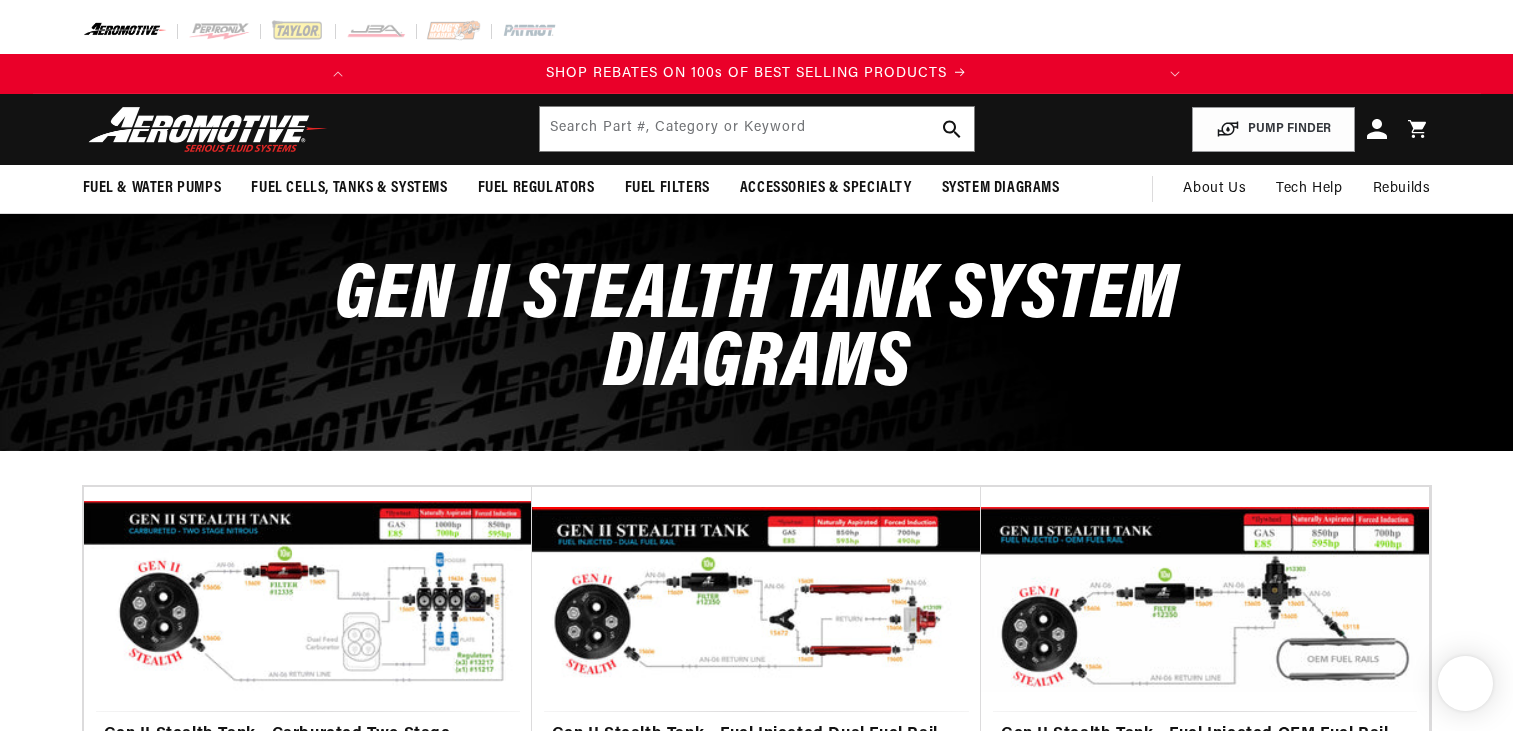 scroll, scrollTop: 0, scrollLeft: 0, axis: both 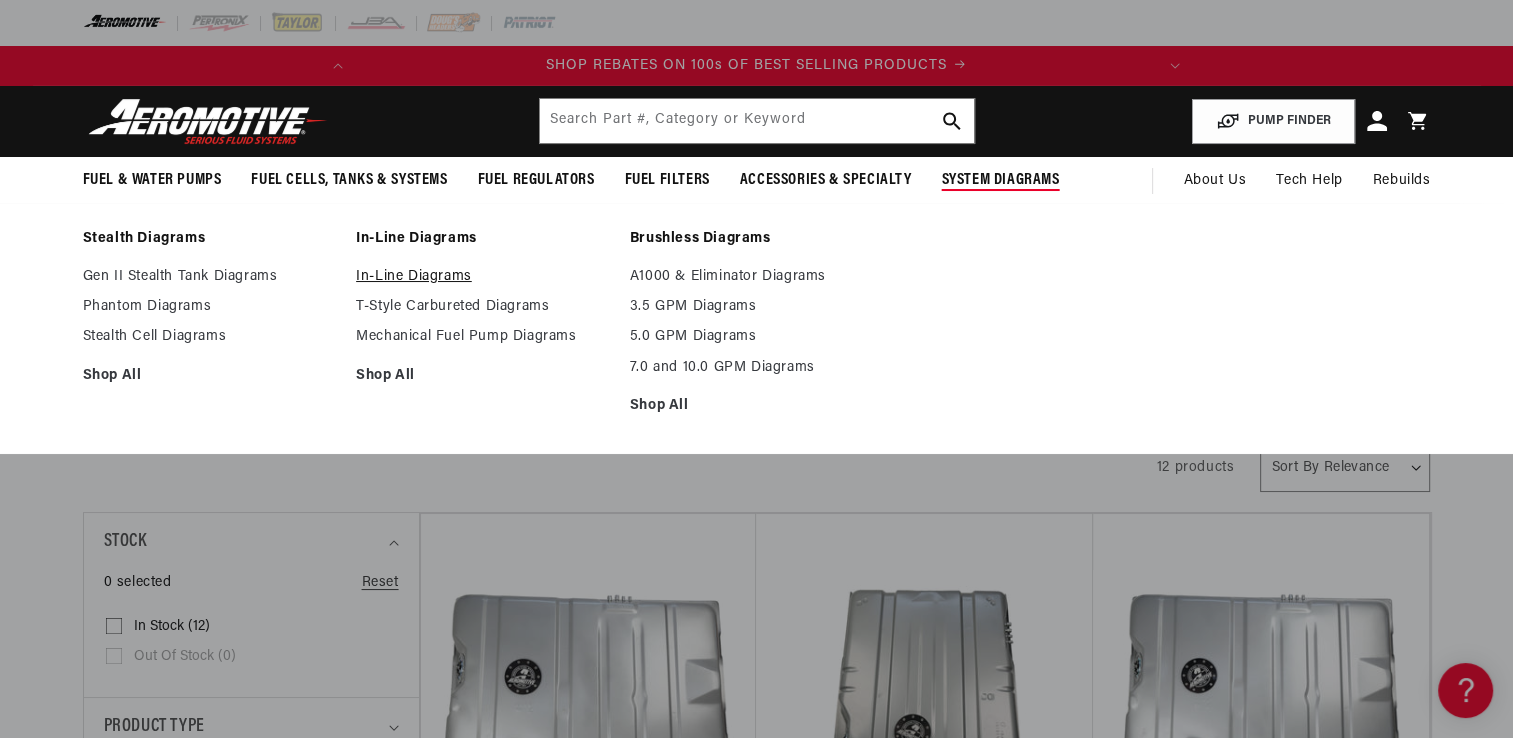 click on "In-Line Diagrams" at bounding box center (483, 277) 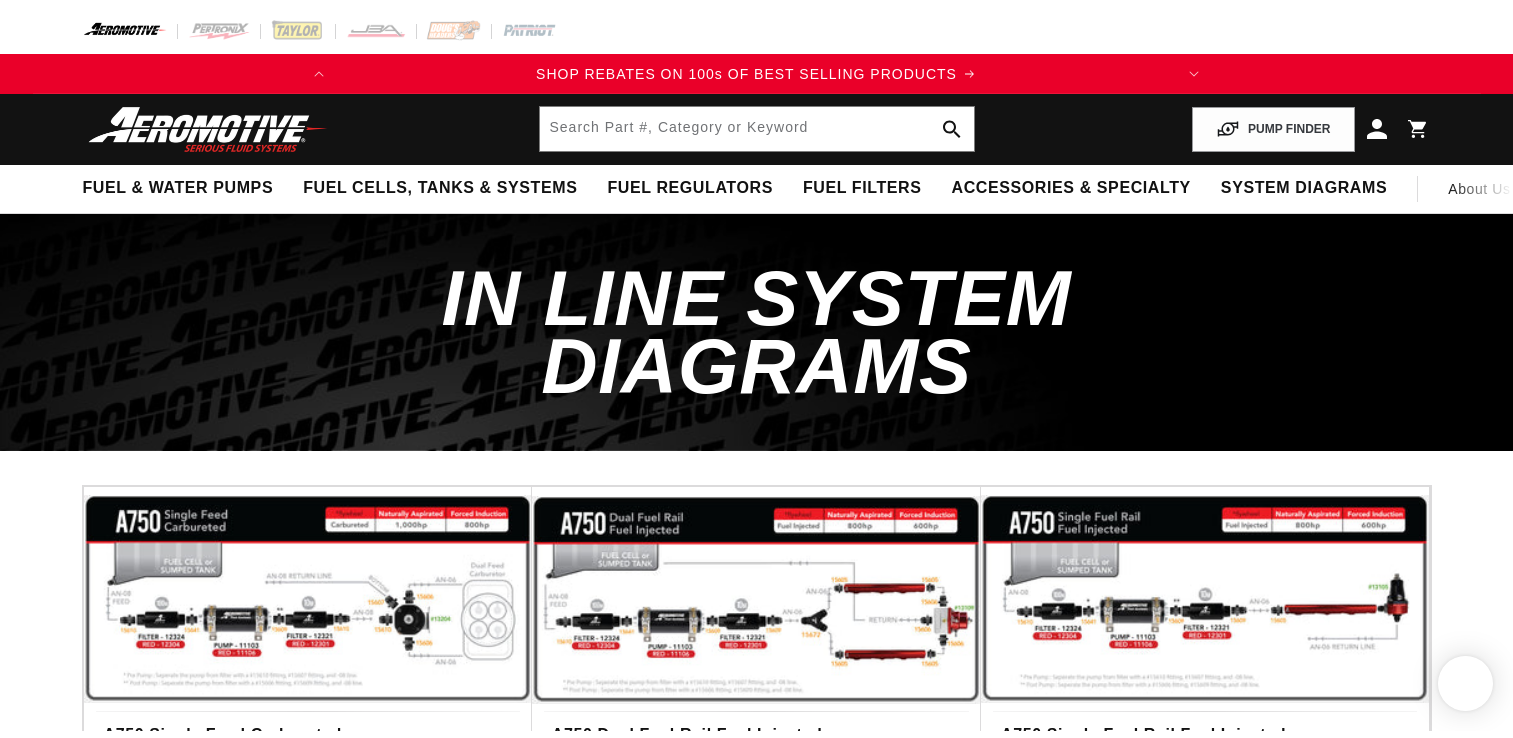scroll, scrollTop: 0, scrollLeft: 0, axis: both 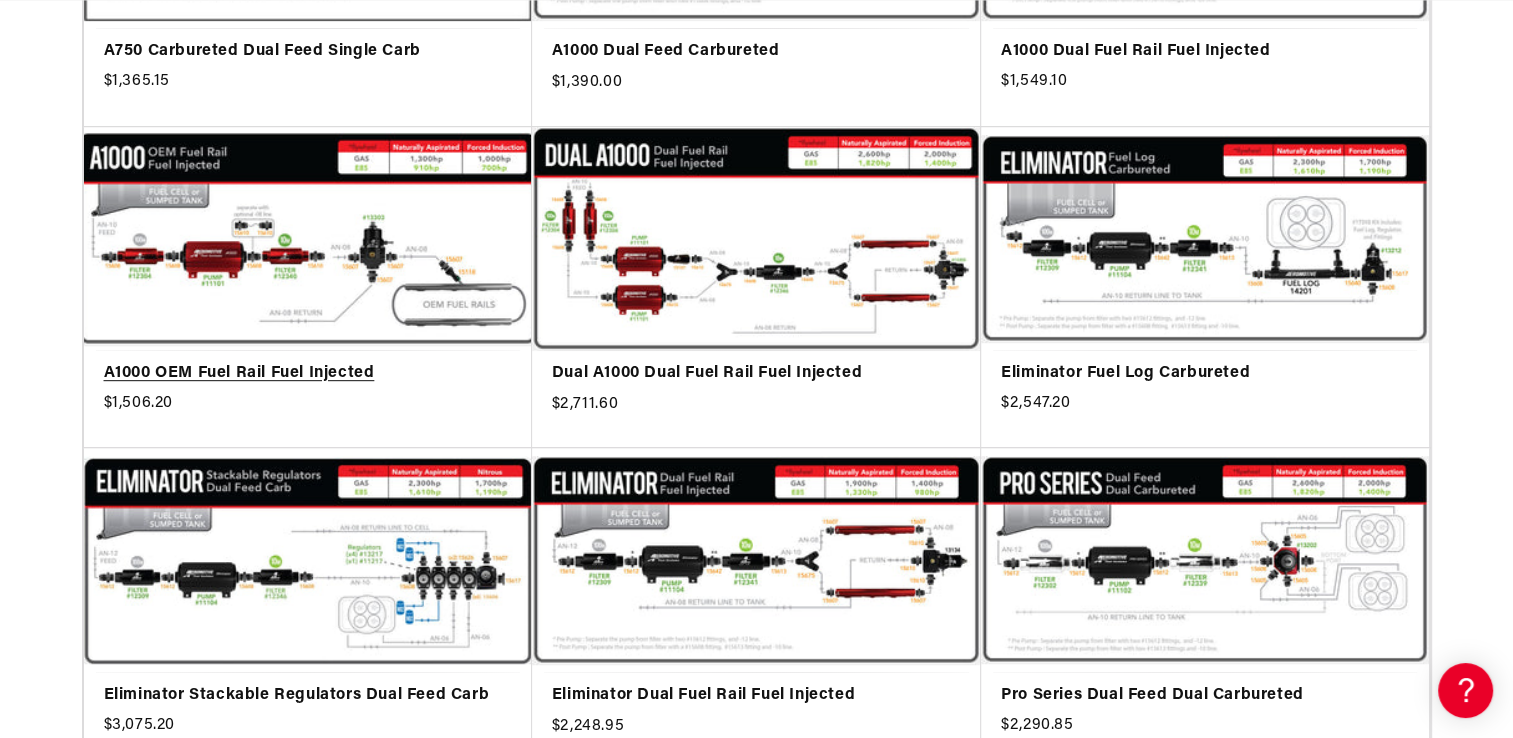 click on "A1000 OEM Fuel Rail Fuel Injected" at bounding box center [308, 374] 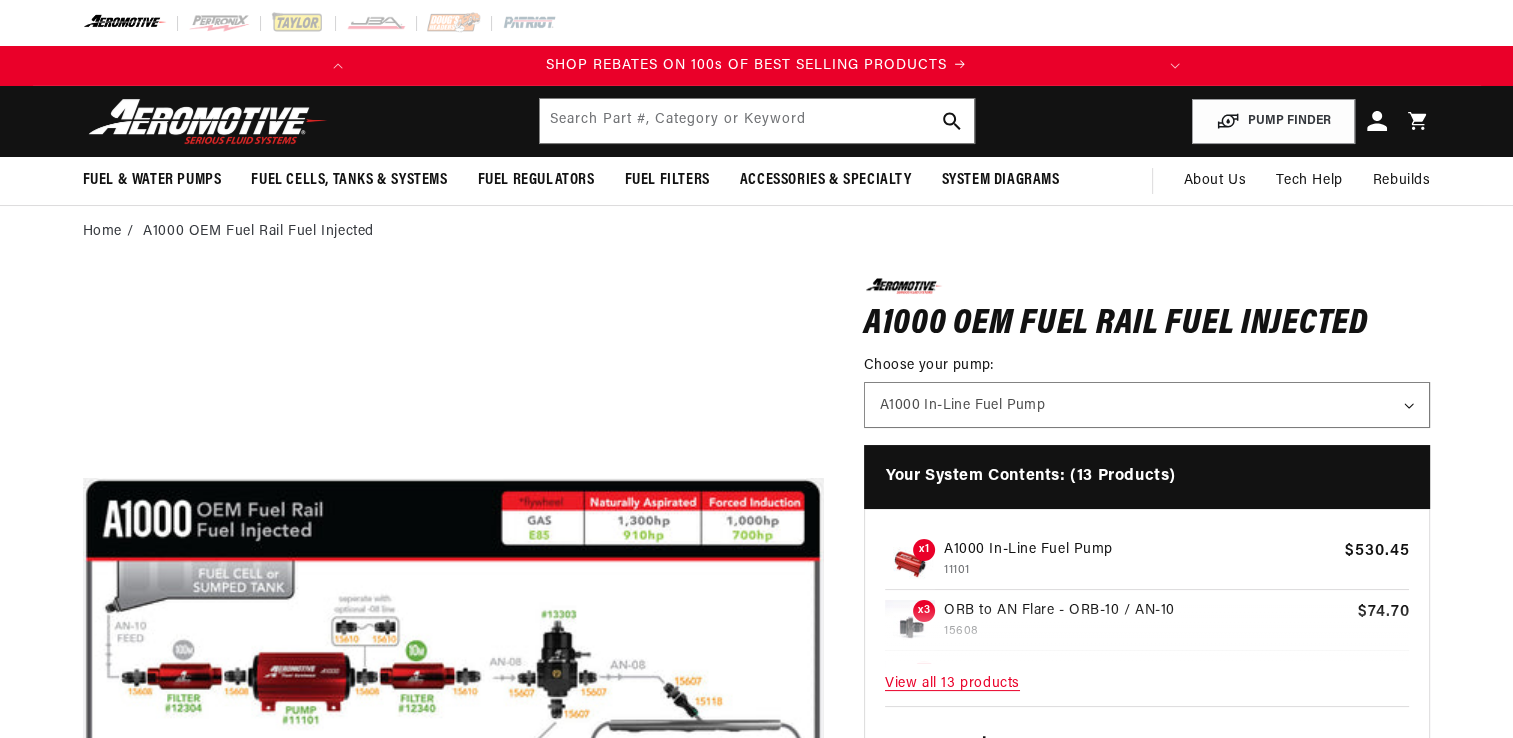 scroll, scrollTop: 40, scrollLeft: 0, axis: vertical 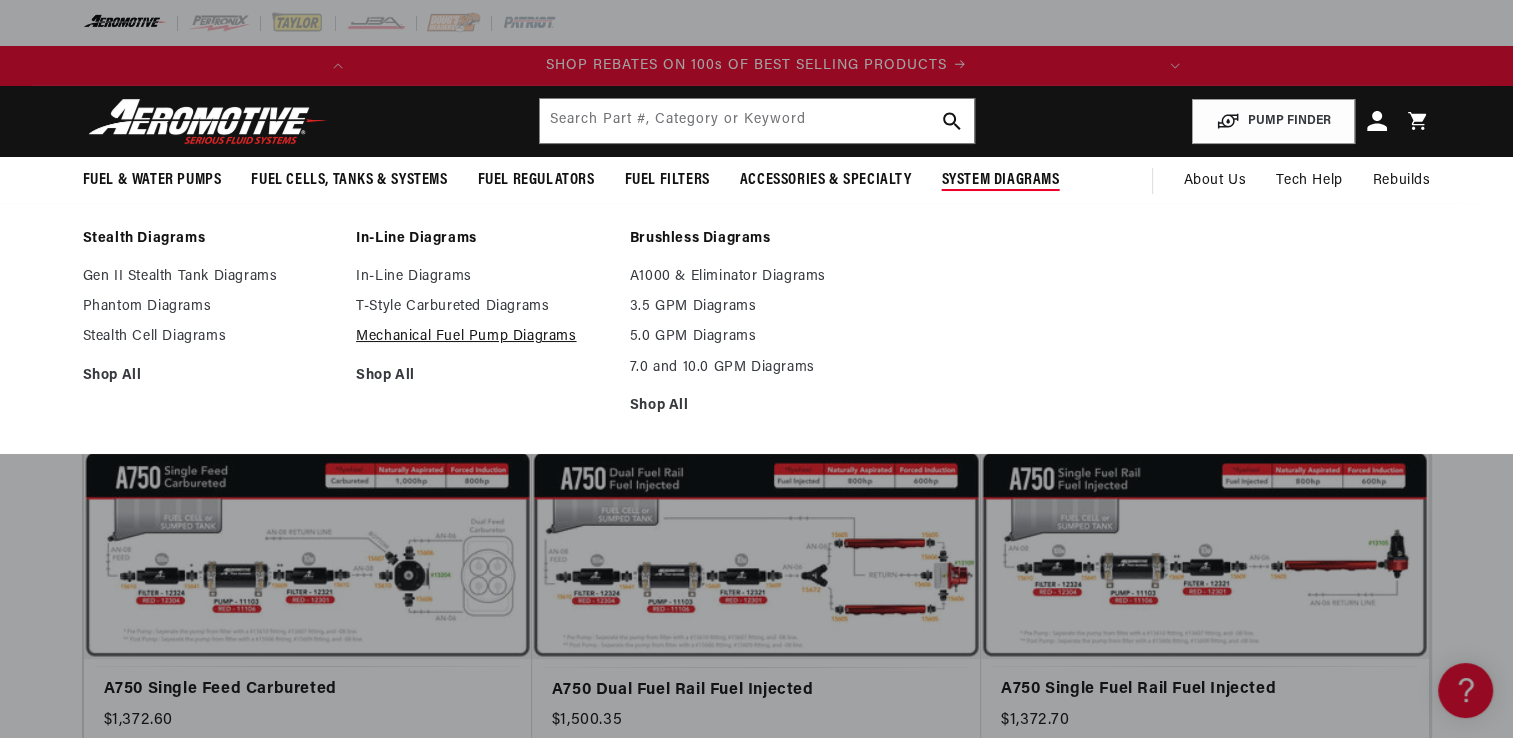 click on "Mechanical Fuel Pump Diagrams" at bounding box center [483, 337] 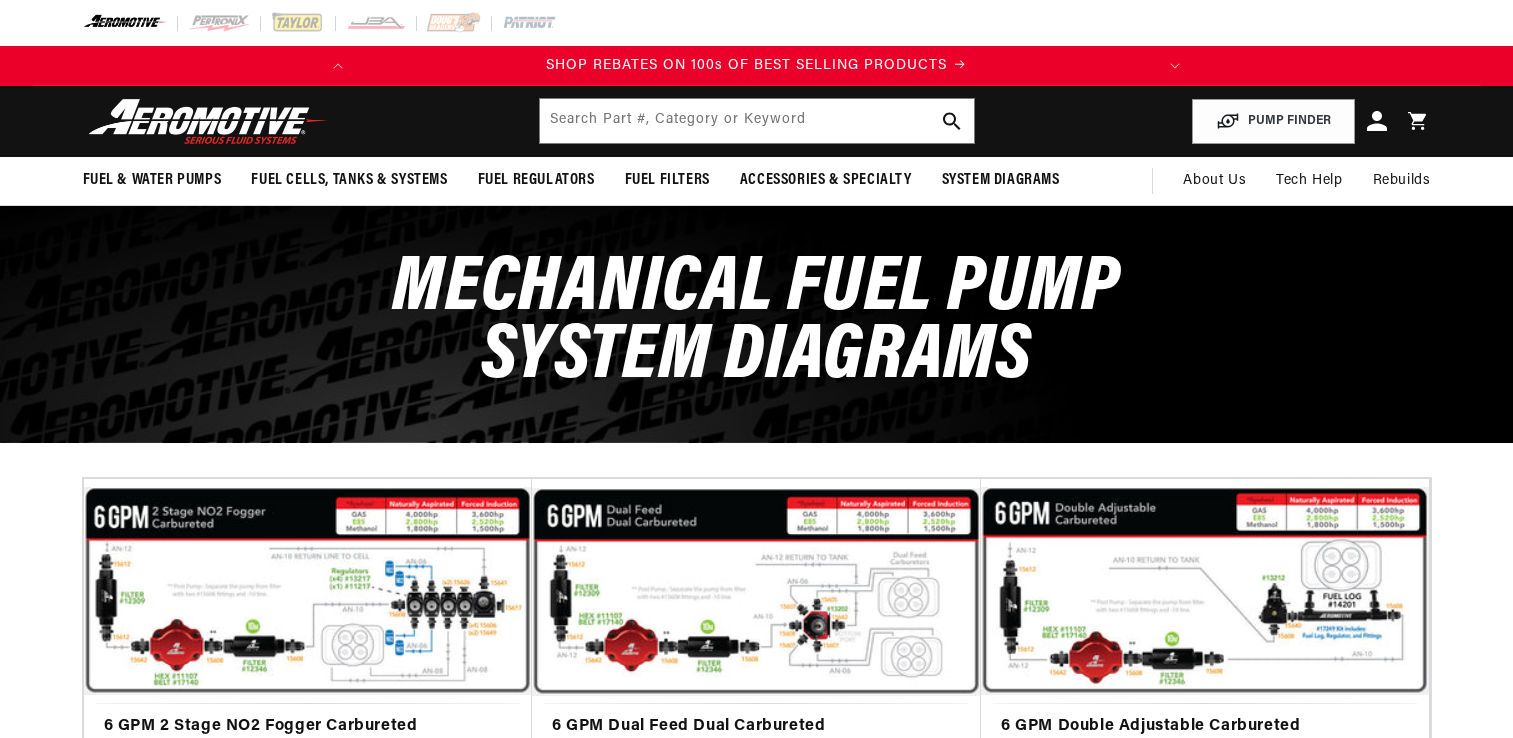 scroll, scrollTop: 0, scrollLeft: 0, axis: both 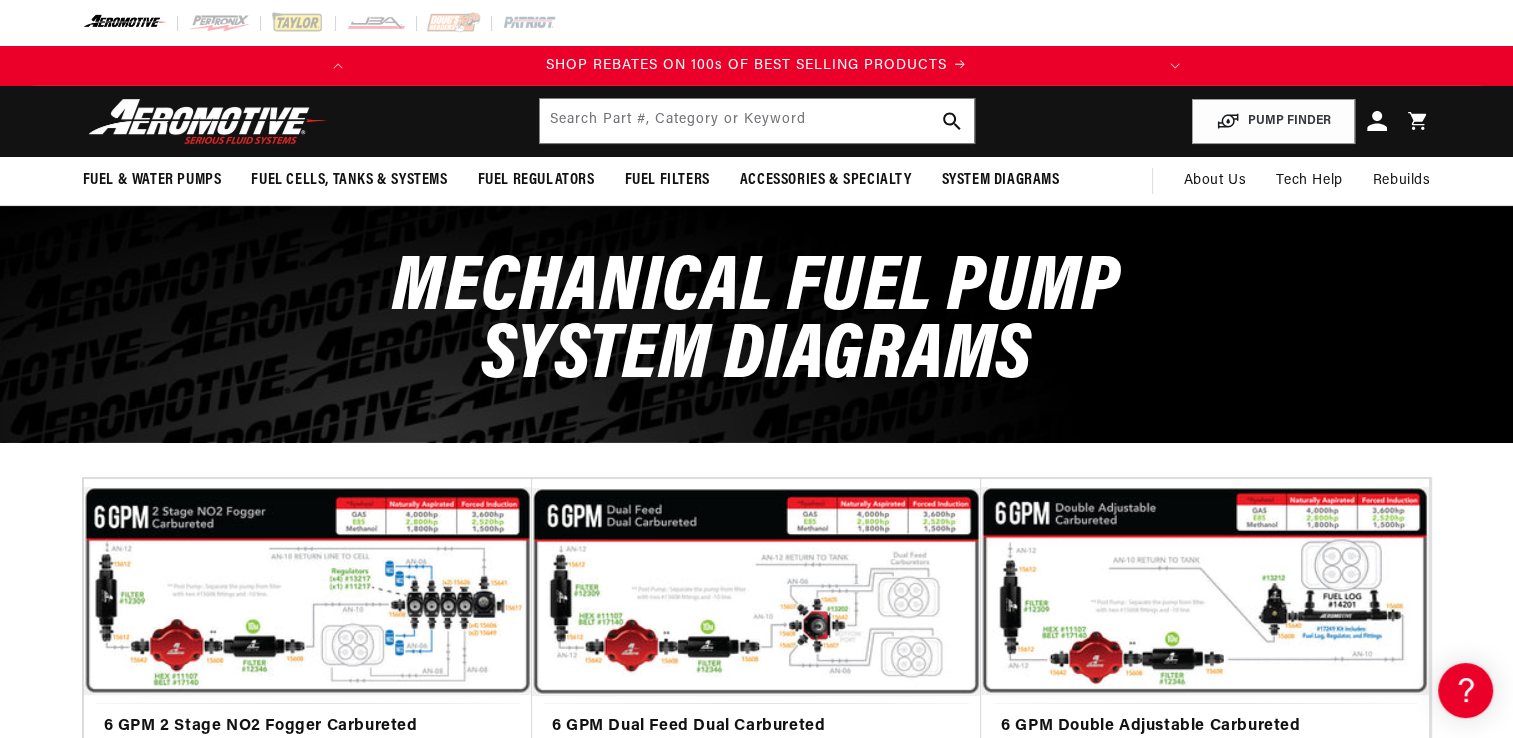 click on "Mechanical Fuel Pump System Diagrams" at bounding box center (757, 324) 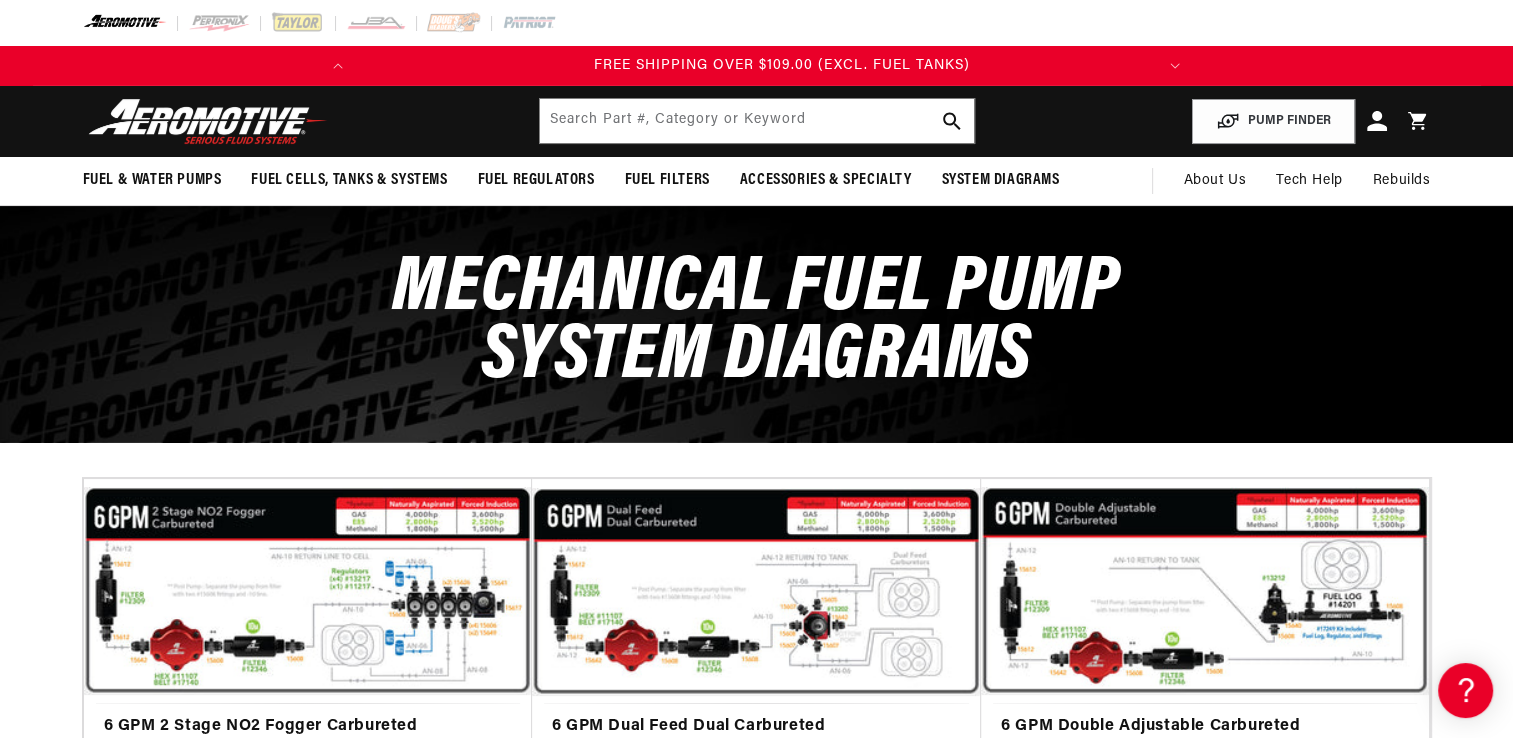 scroll, scrollTop: 0, scrollLeft: 791, axis: horizontal 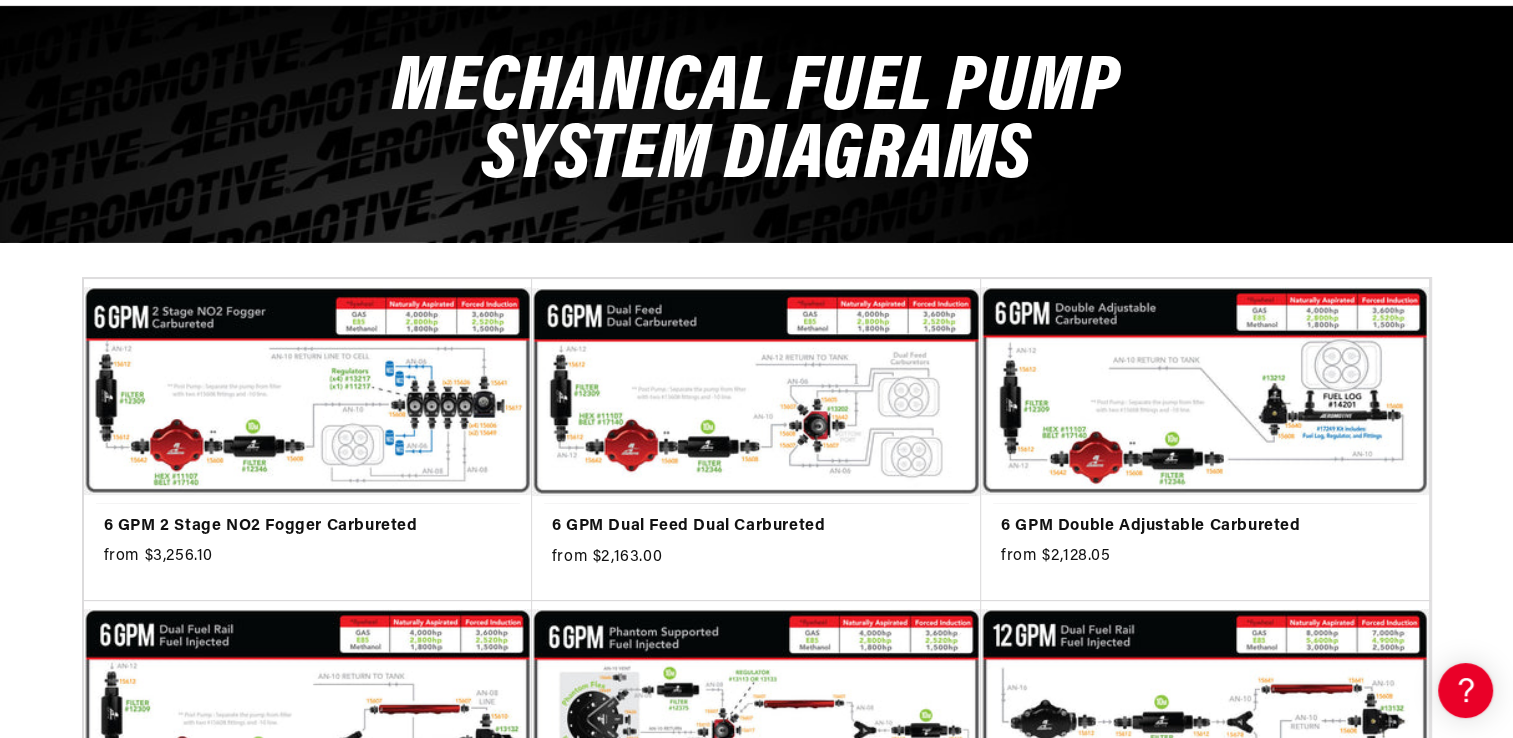 click on "6 GPM 2 Stage NO2 Fogger Carbureted" at bounding box center [308, 527] 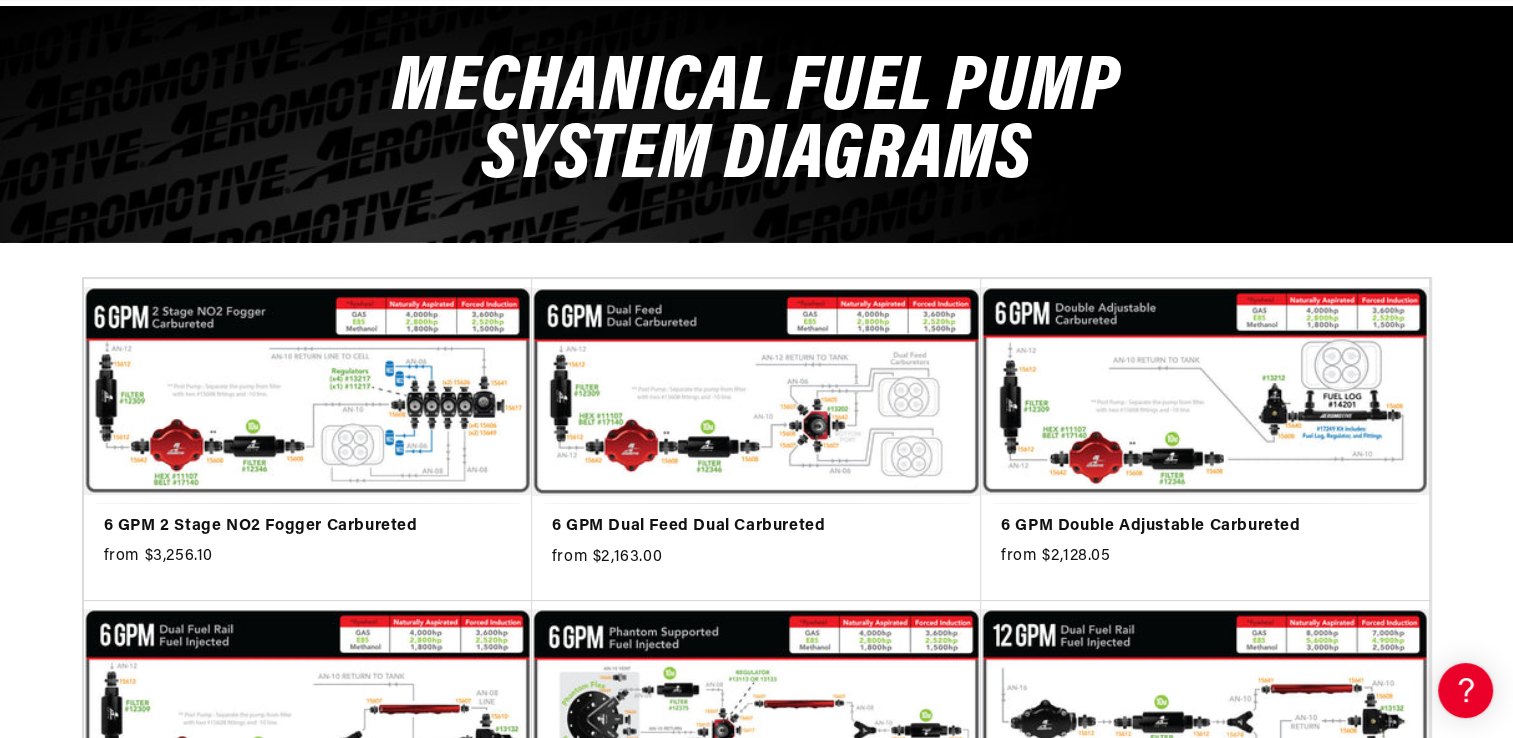 scroll, scrollTop: 0, scrollLeft: 732, axis: horizontal 